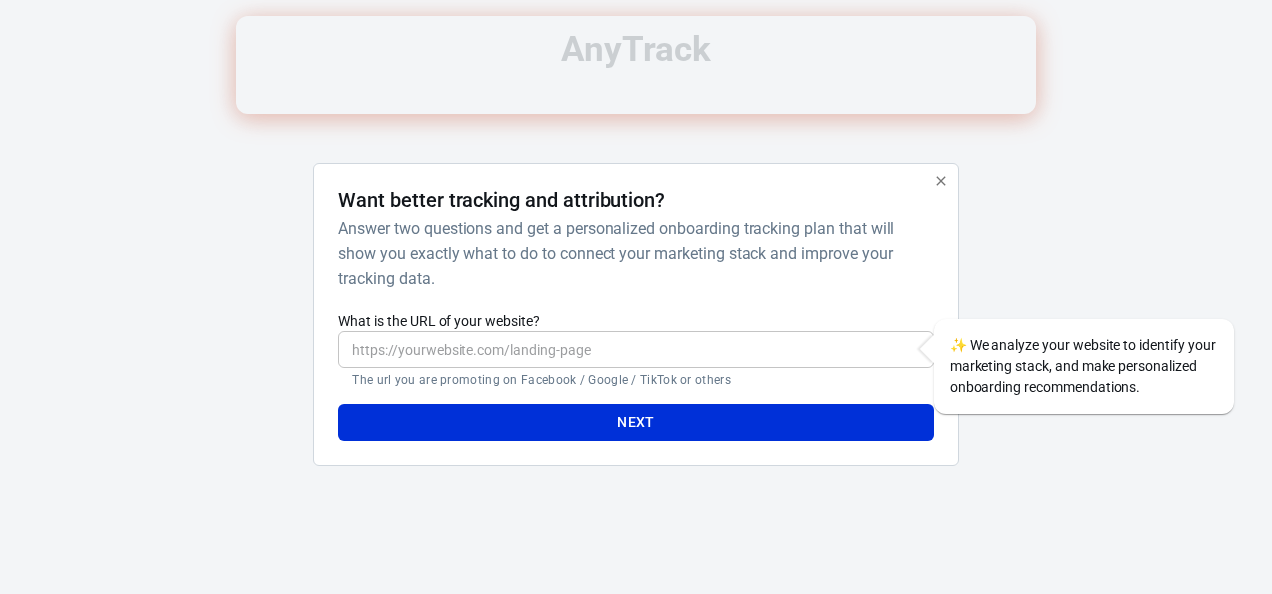 scroll, scrollTop: 0, scrollLeft: 0, axis: both 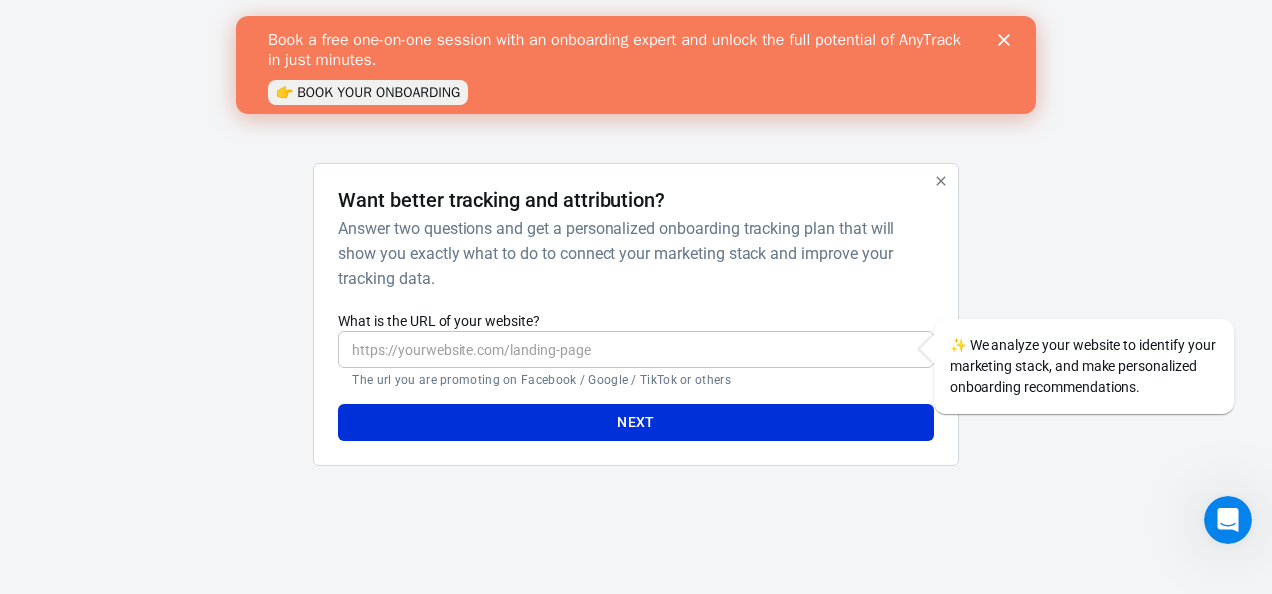 click at bounding box center [1008, 40] 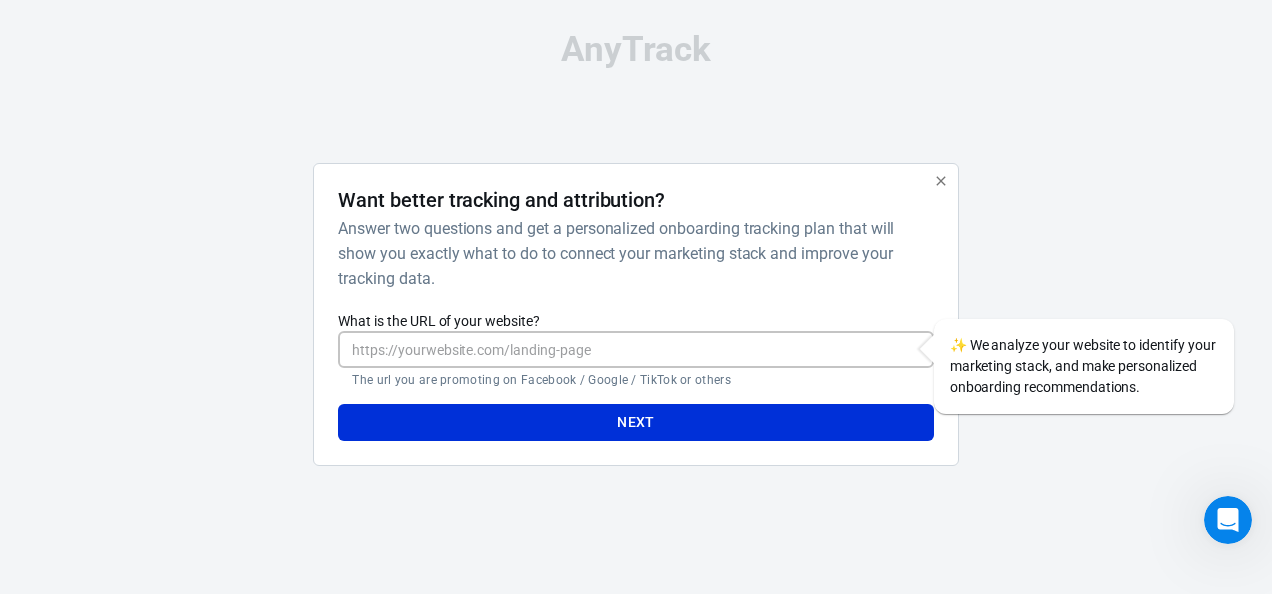 click on "What is the URL of your website?" at bounding box center [635, 349] 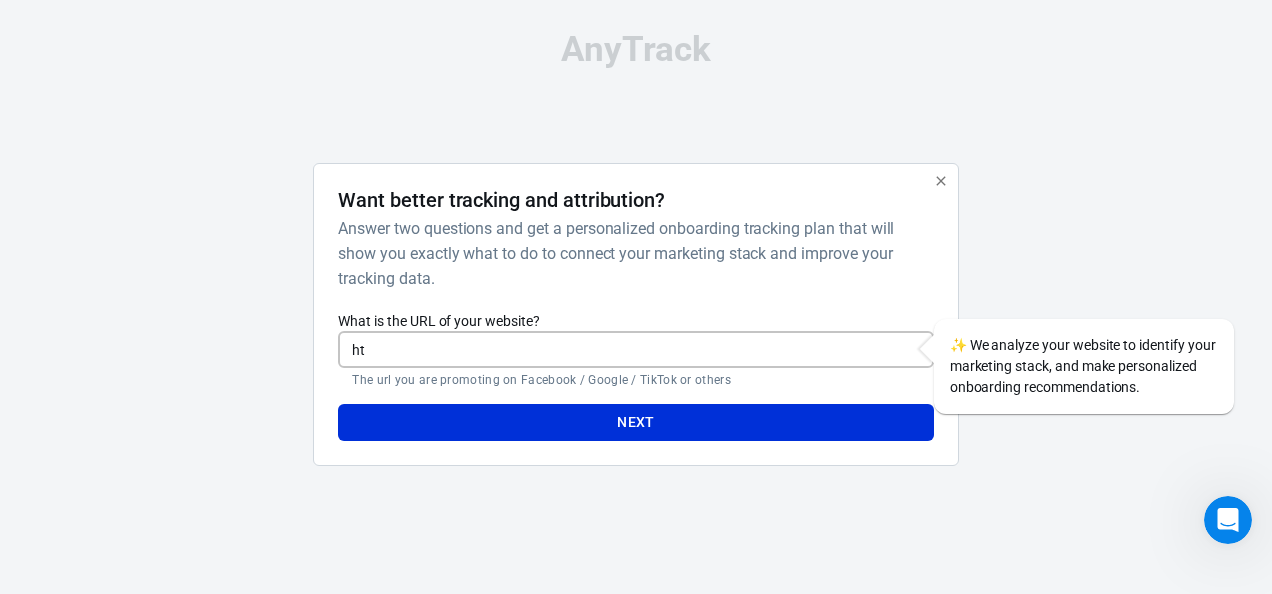 type on "h" 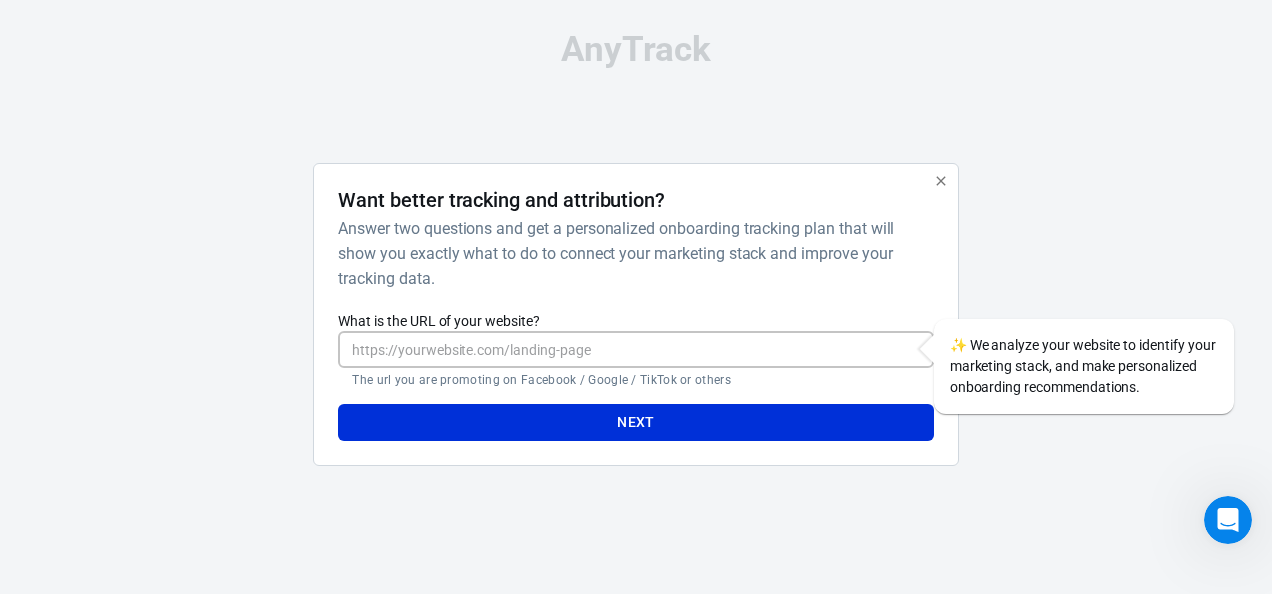 paste on "[URL][DOMAIN_NAME]" 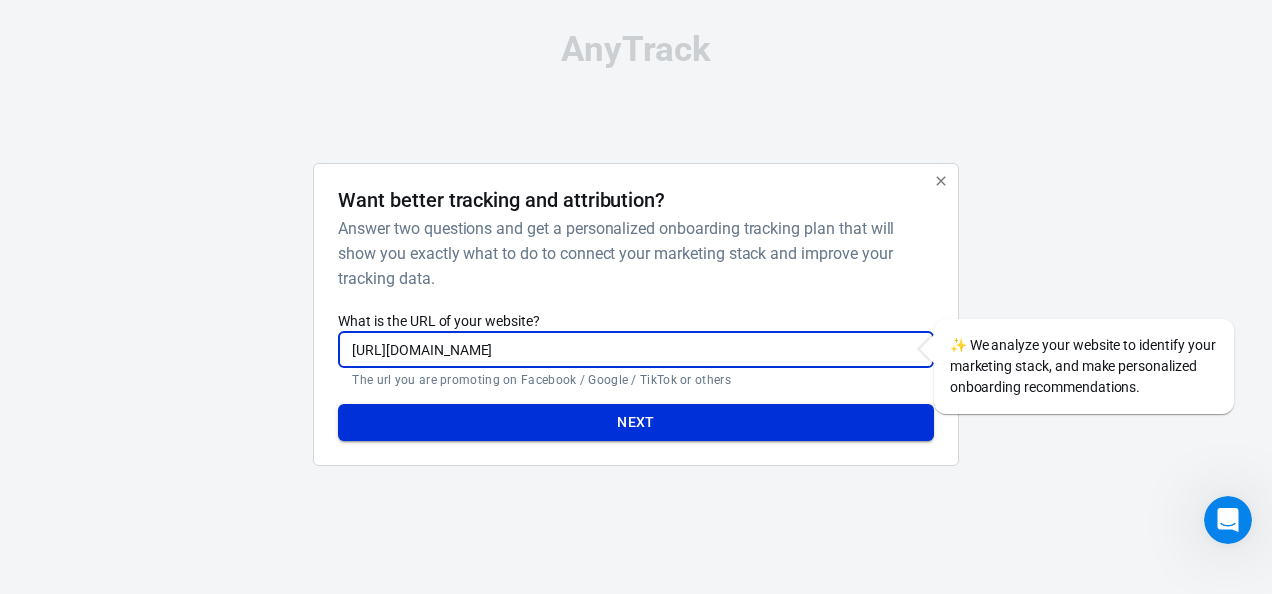 click on "Next" at bounding box center [635, 422] 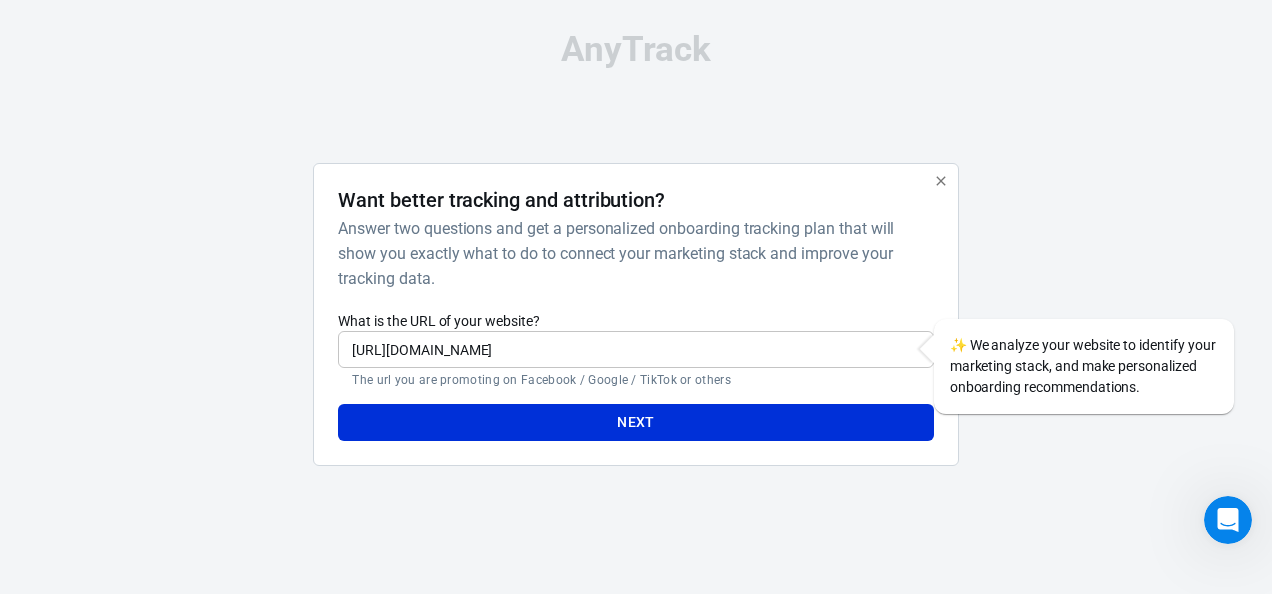 click on "[URL][DOMAIN_NAME]" at bounding box center (635, 349) 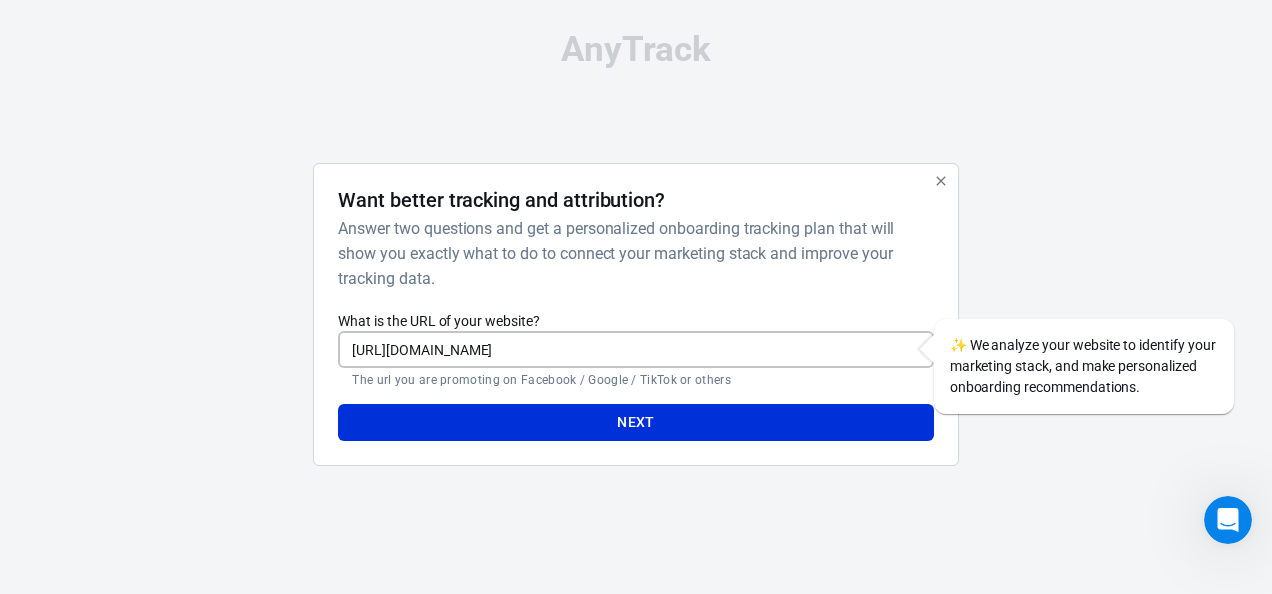 click on "[URL][DOMAIN_NAME]" at bounding box center [635, 349] 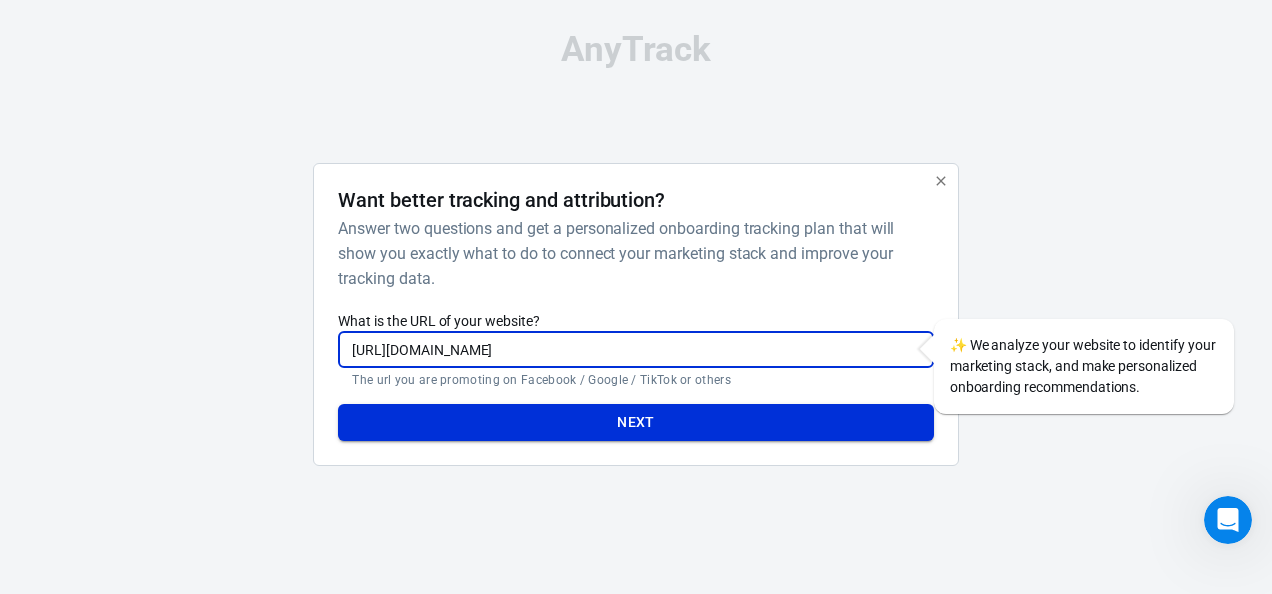 type on "[URL][DOMAIN_NAME]" 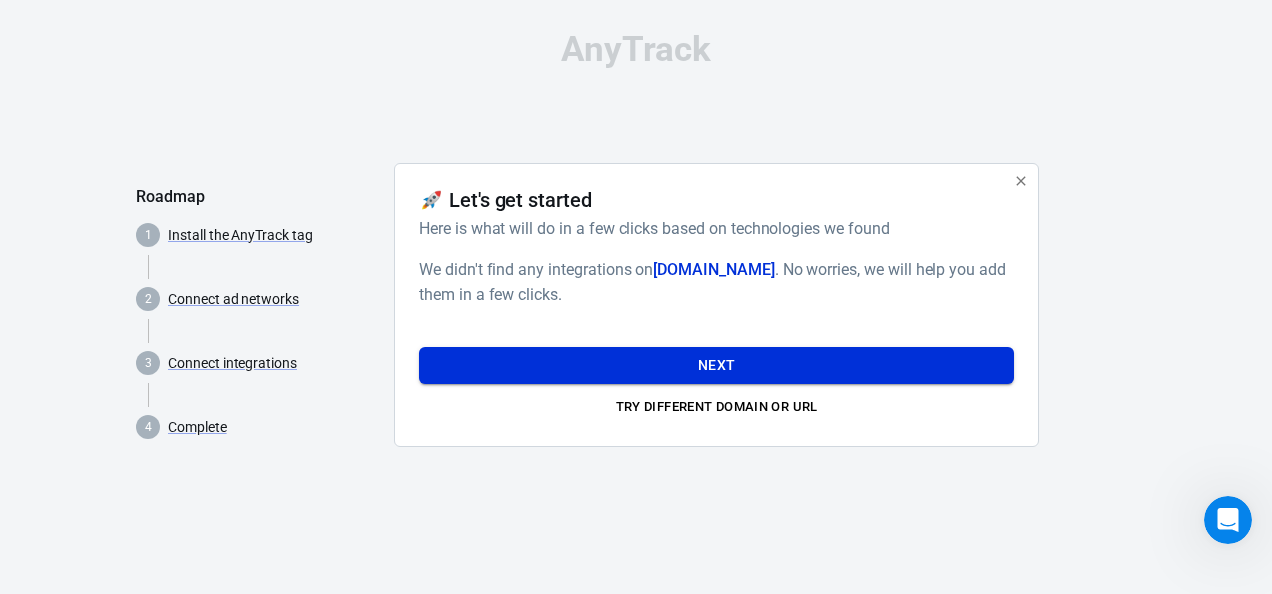click on "Next" at bounding box center [716, 365] 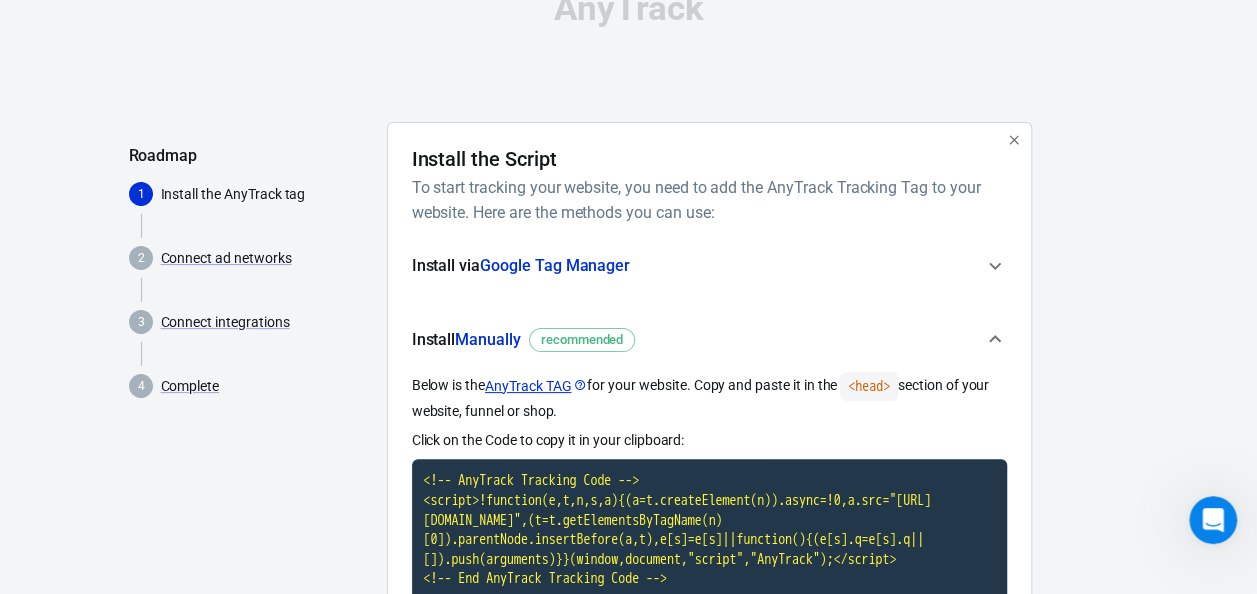 scroll, scrollTop: 67, scrollLeft: 0, axis: vertical 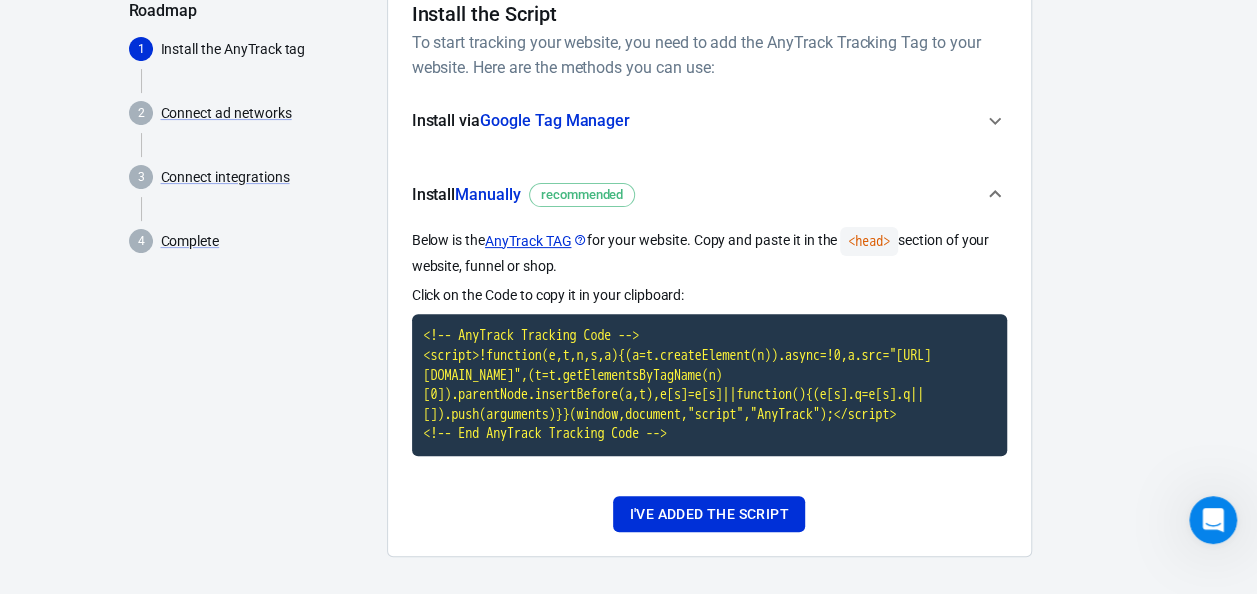 click on "Google Tag Manager" at bounding box center (555, 120) 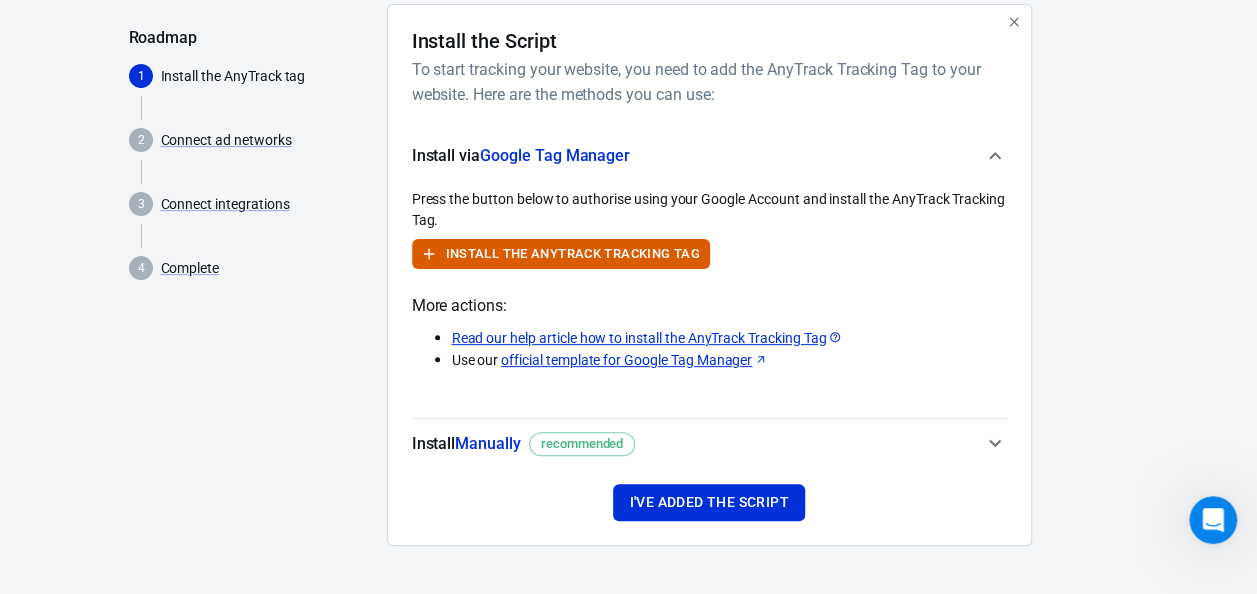 scroll, scrollTop: 158, scrollLeft: 0, axis: vertical 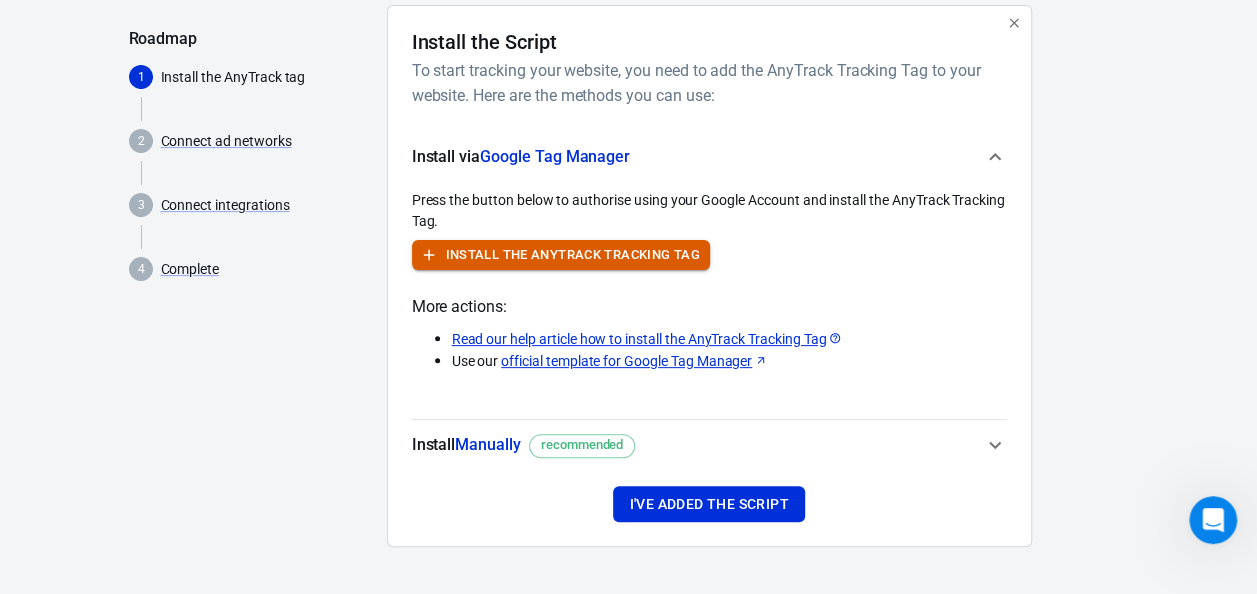 click on "Install the AnyTrack Tracking Tag" at bounding box center (573, 255) 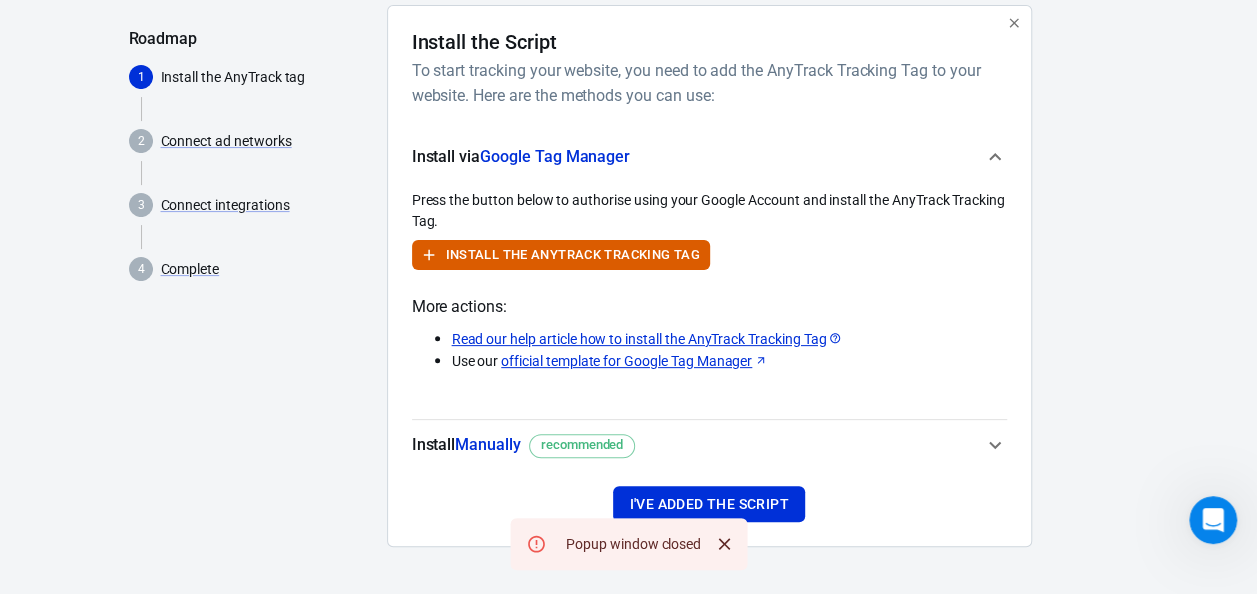 click on "Google Tag Manager" at bounding box center (555, 156) 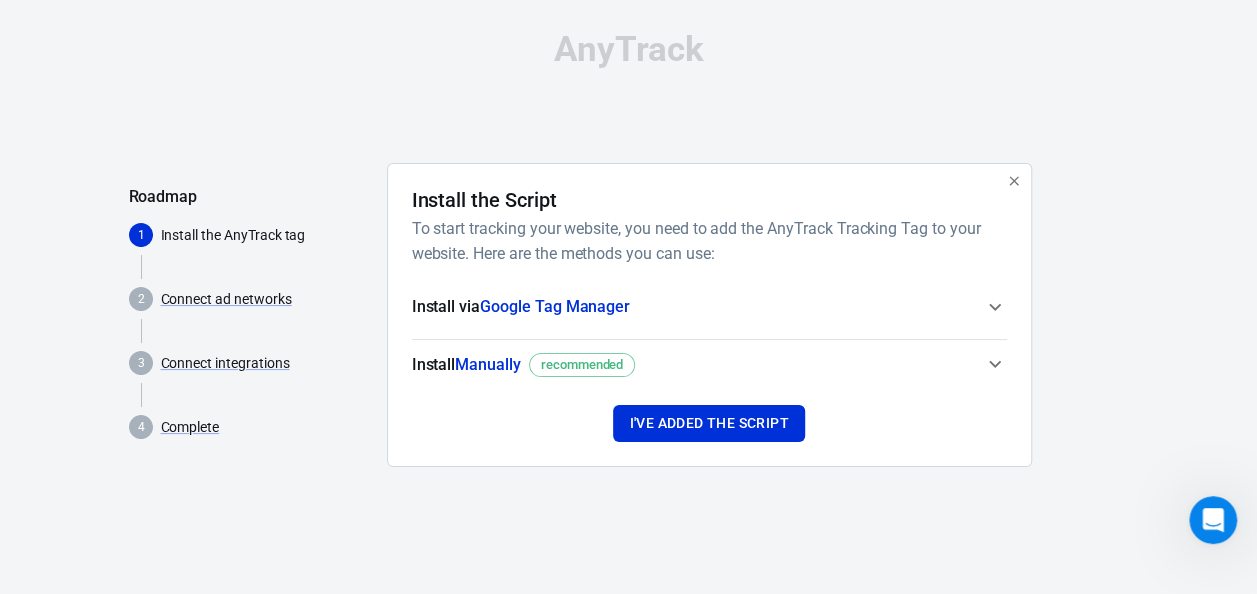 scroll, scrollTop: 0, scrollLeft: 0, axis: both 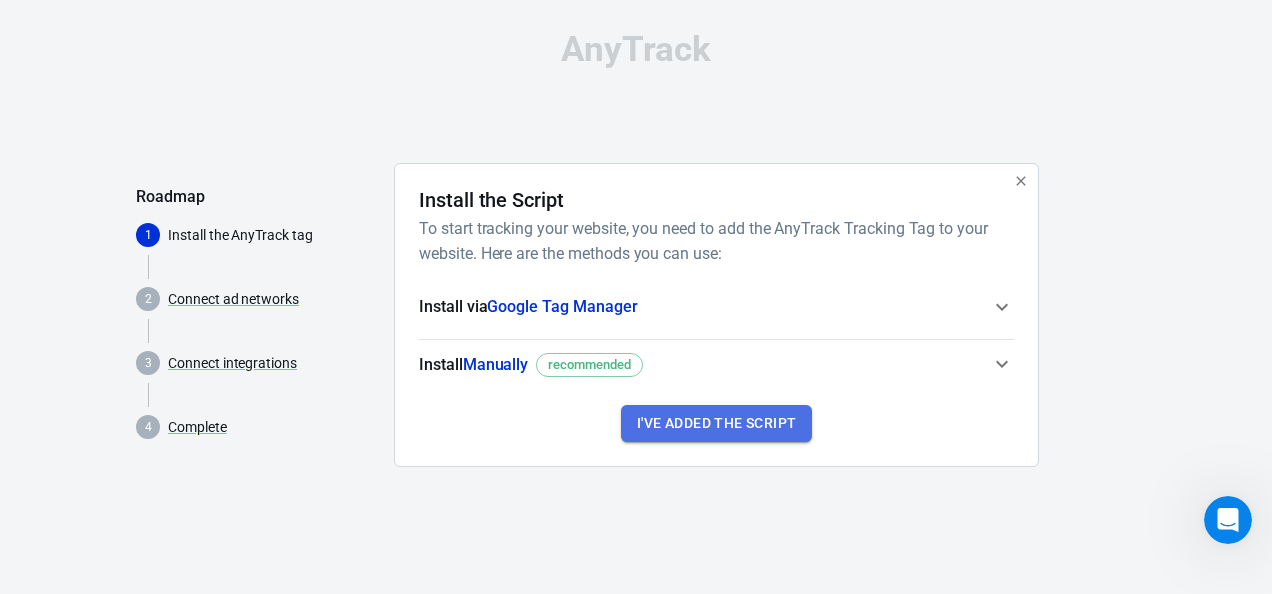 click on "I've added the script" at bounding box center [716, 423] 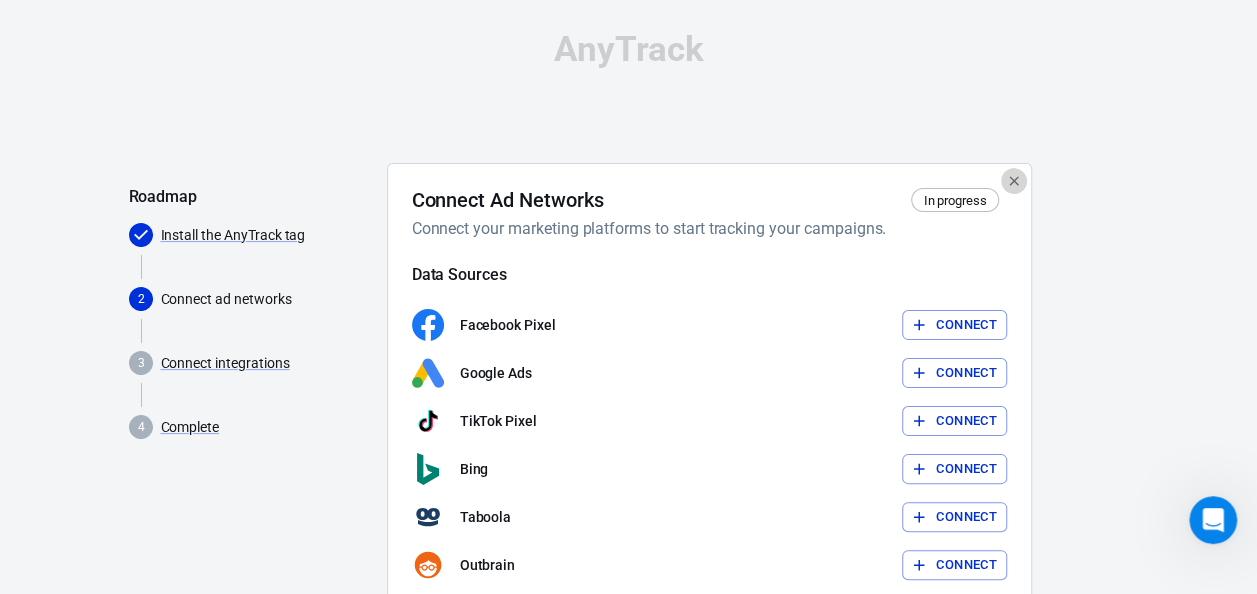 click 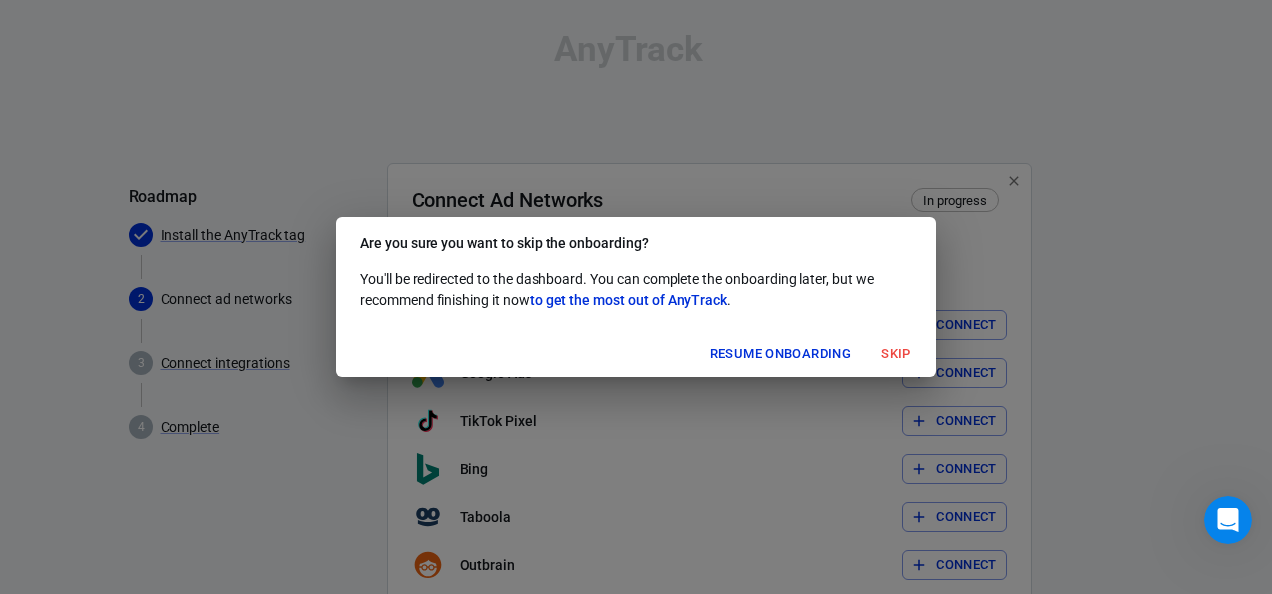 click on "Resume onboarding" at bounding box center (780, 354) 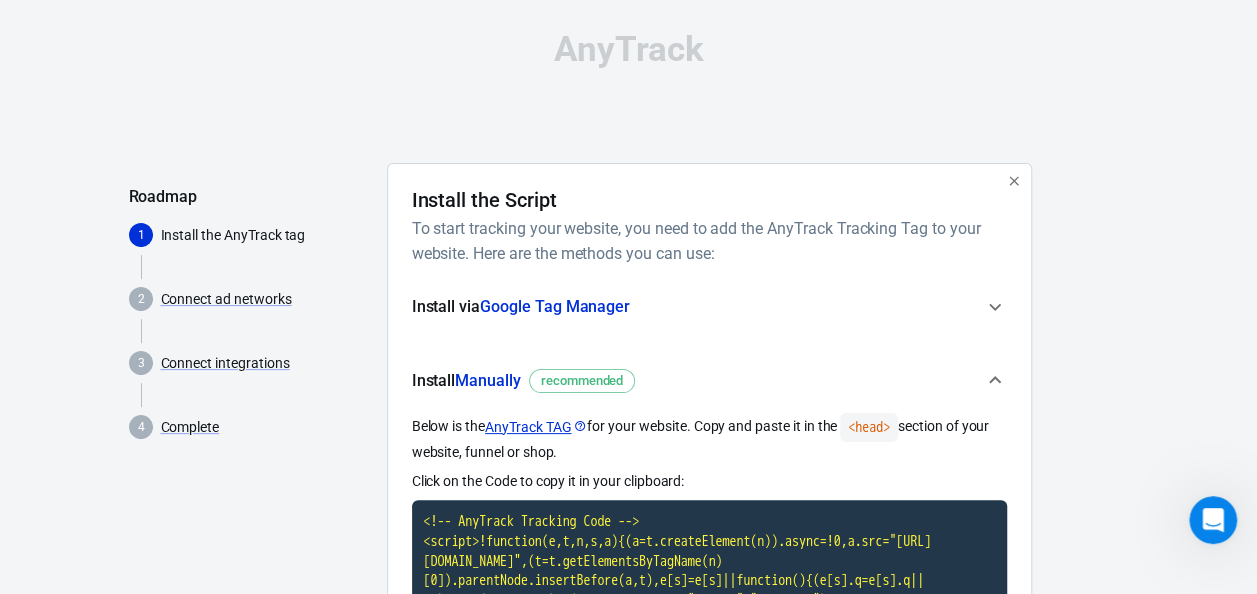 click on "Google Tag Manager" at bounding box center [555, 306] 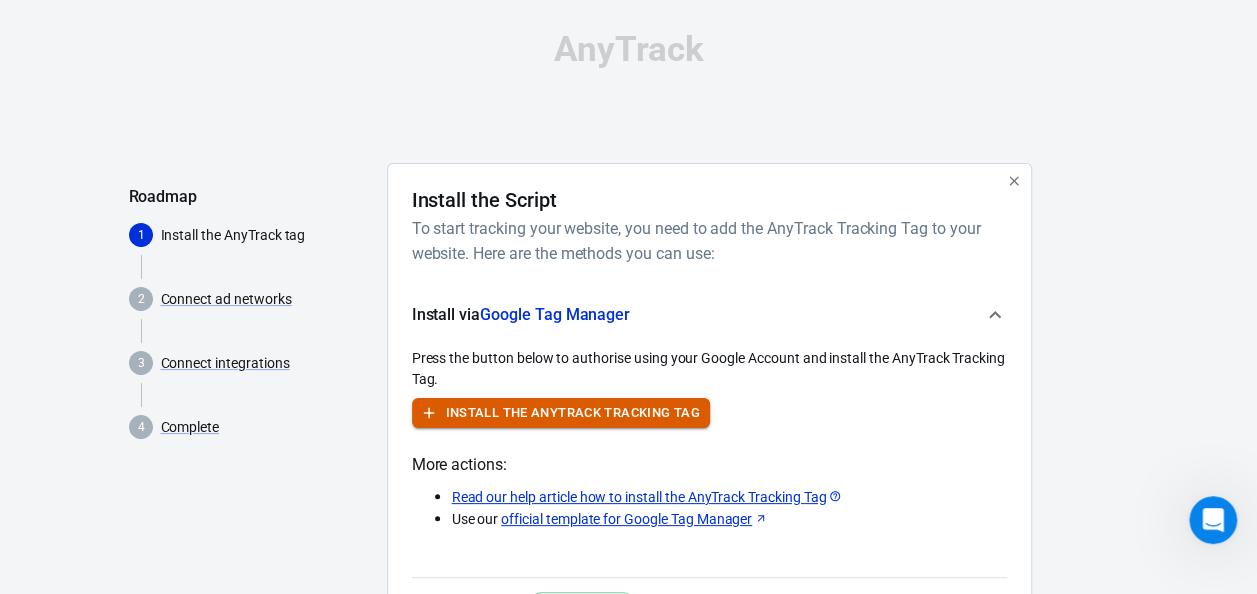 click on "Install the AnyTrack Tracking Tag" at bounding box center (573, 413) 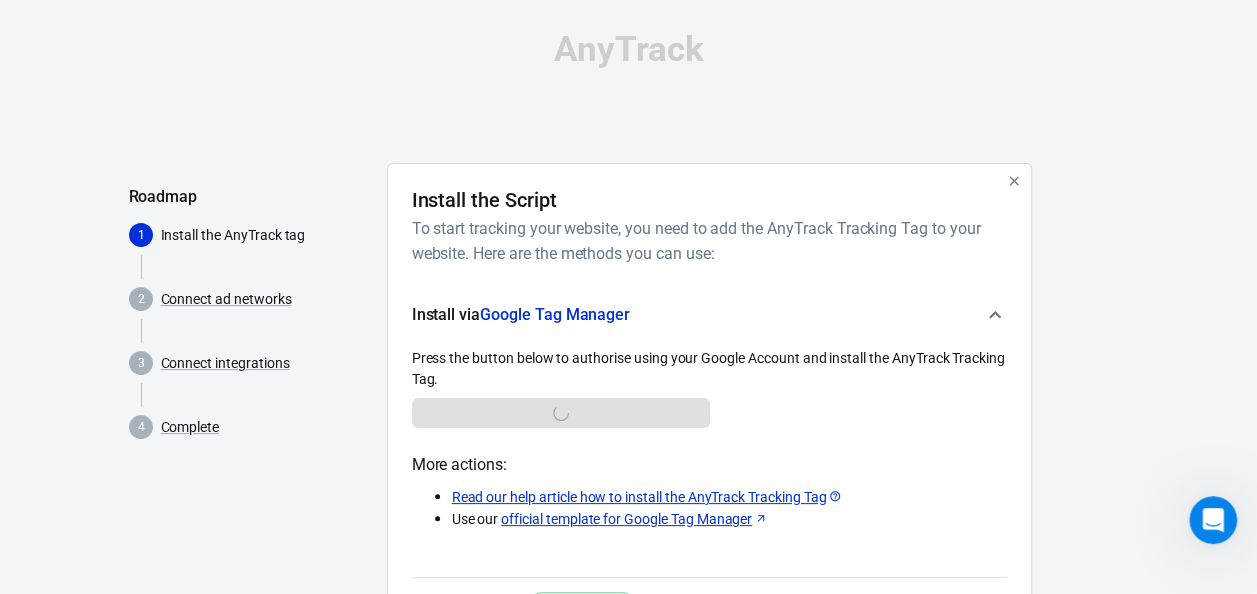 scroll, scrollTop: 8, scrollLeft: 0, axis: vertical 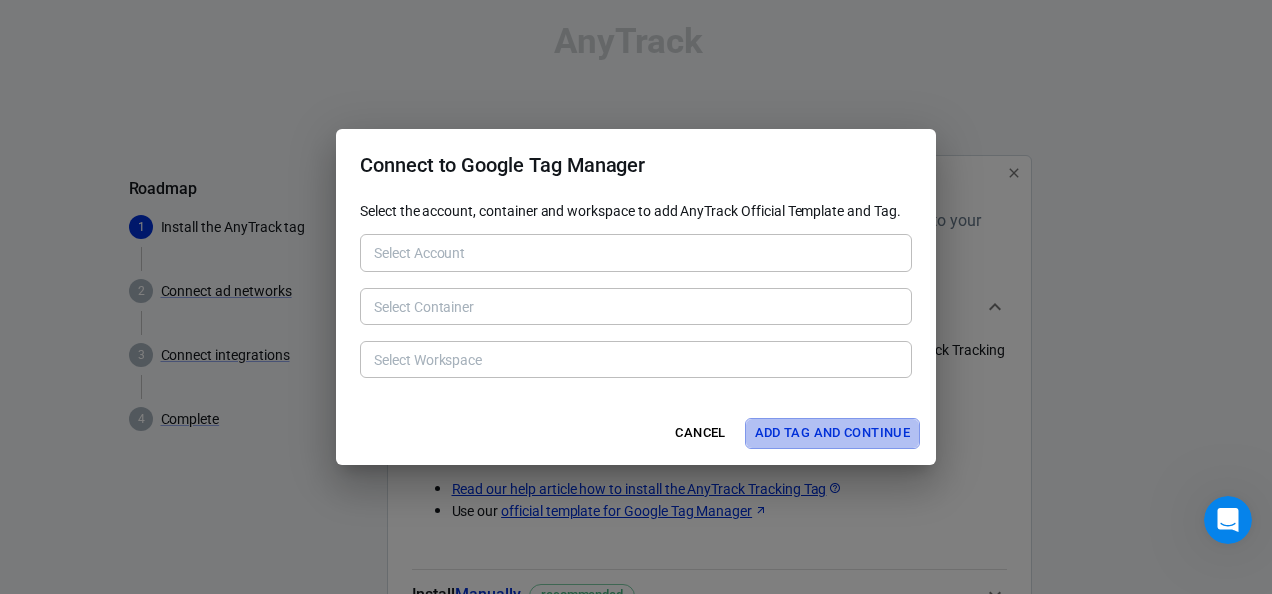 click on "Add Tag and Continue" at bounding box center [832, 433] 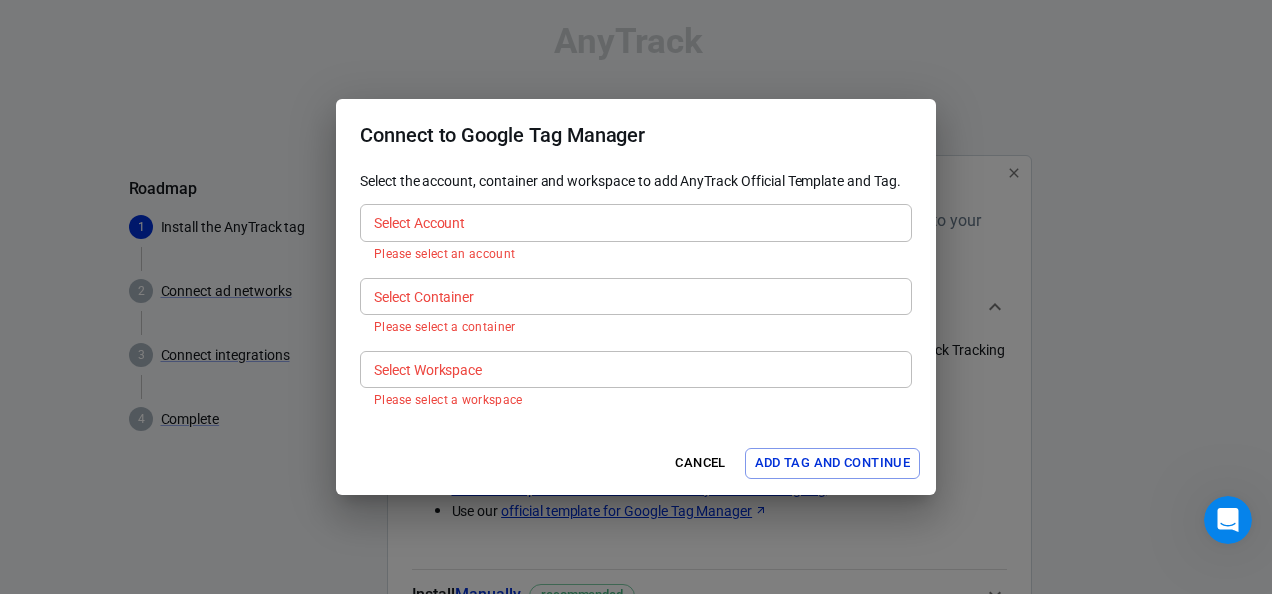 click on "Please select an account" at bounding box center [636, 254] 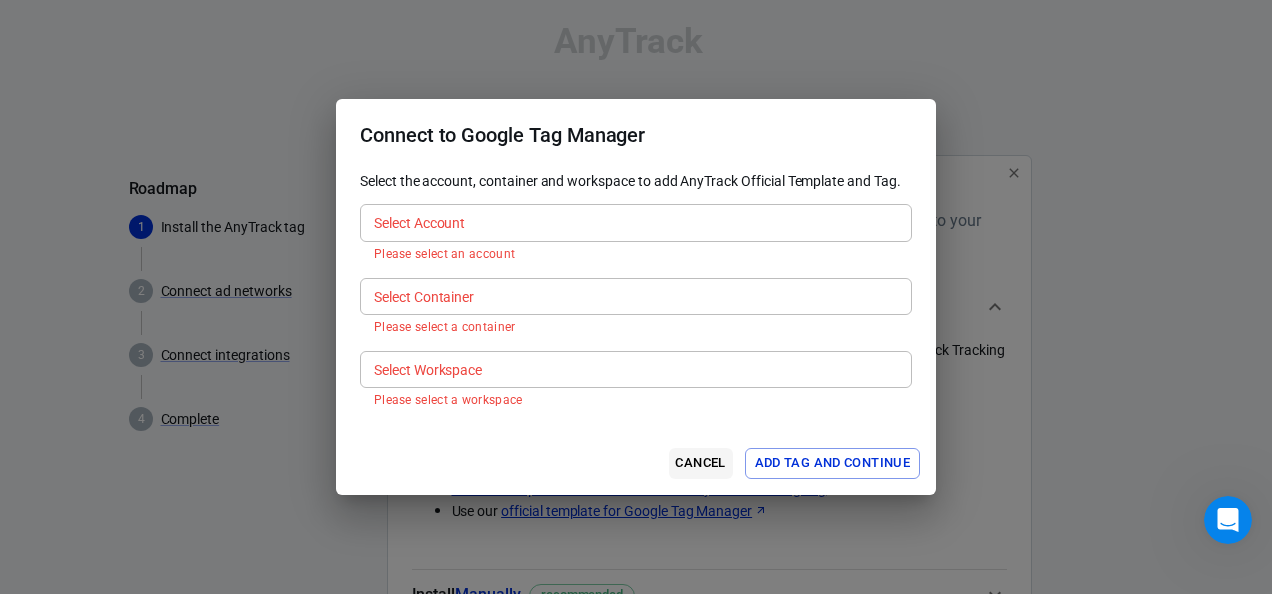click on "Cancel" at bounding box center (701, 463) 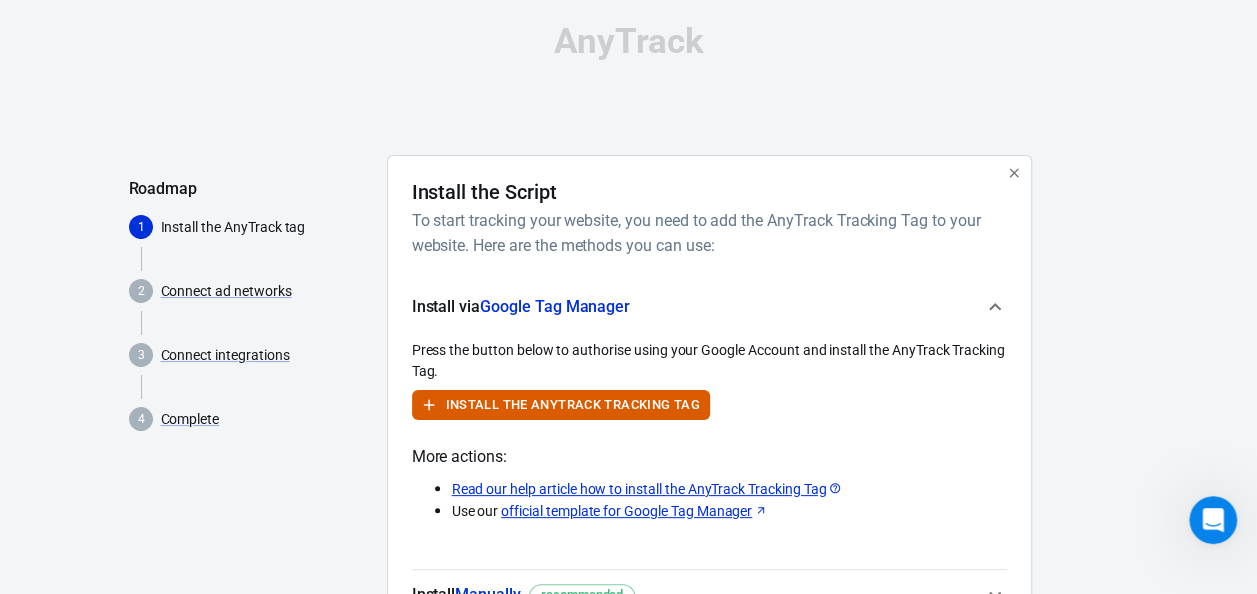 scroll, scrollTop: 29, scrollLeft: 0, axis: vertical 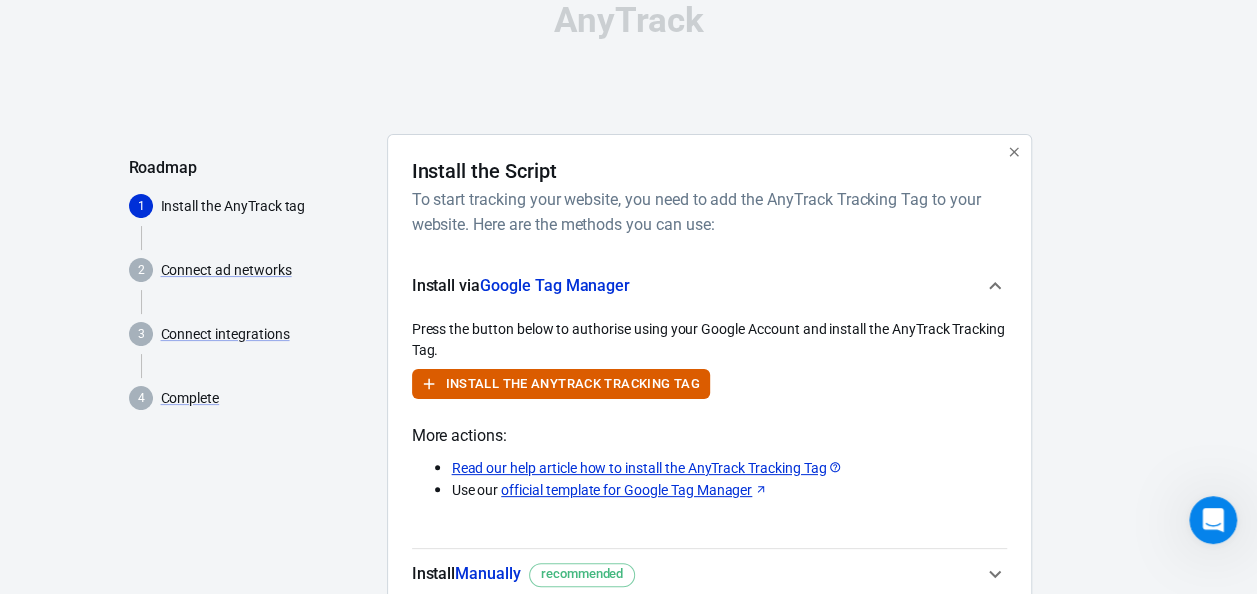 click on "recommended" at bounding box center (582, 574) 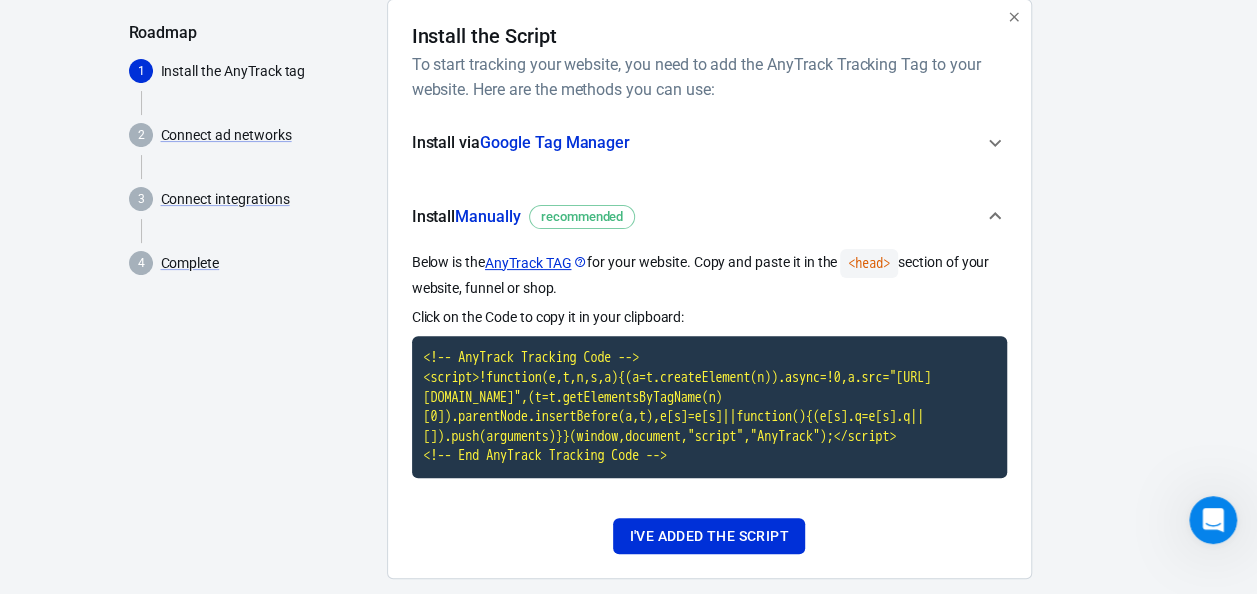 scroll, scrollTop: 188, scrollLeft: 0, axis: vertical 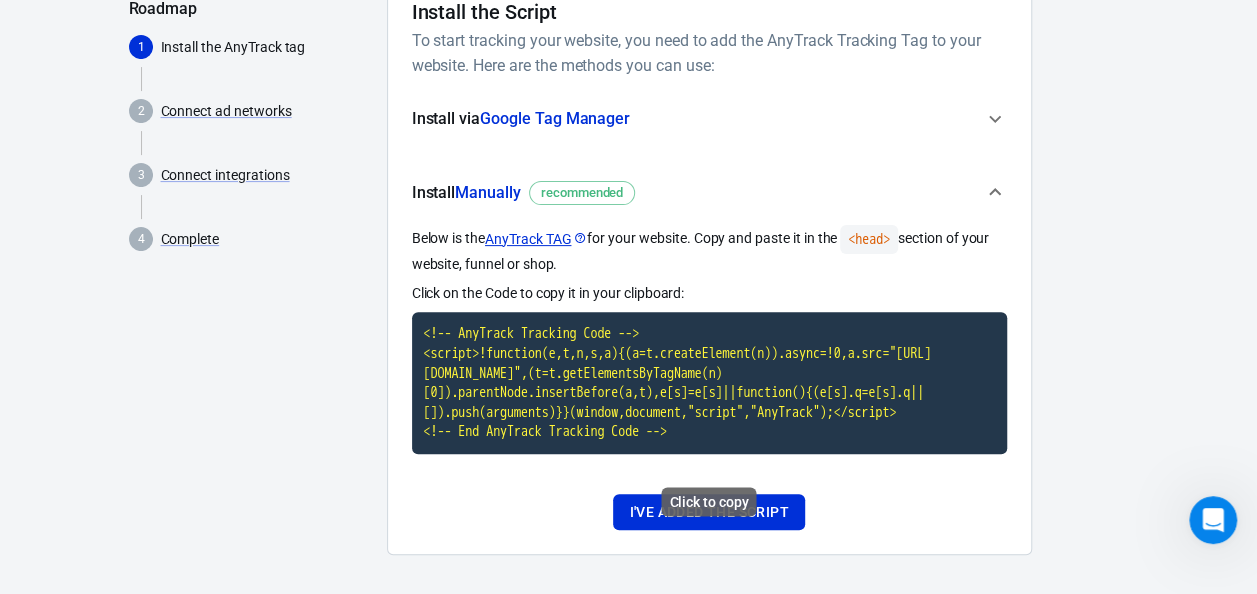 click on "<!-- AnyTrack Tracking Code -->
<script>!function(e,t,n,s,a){(a=t.createElement(n)).async=!0,a.src="[URL][DOMAIN_NAME]",(t=t.getElementsByTagName(n)[0]).parentNode.insertBefore(a,t),e[s]=e[s]||function(){(e[s].q=e[s].q||[]).push(arguments)}}(window,document,"script","AnyTrack");</script>
<!-- End AnyTrack Tracking Code -->" at bounding box center [709, 383] 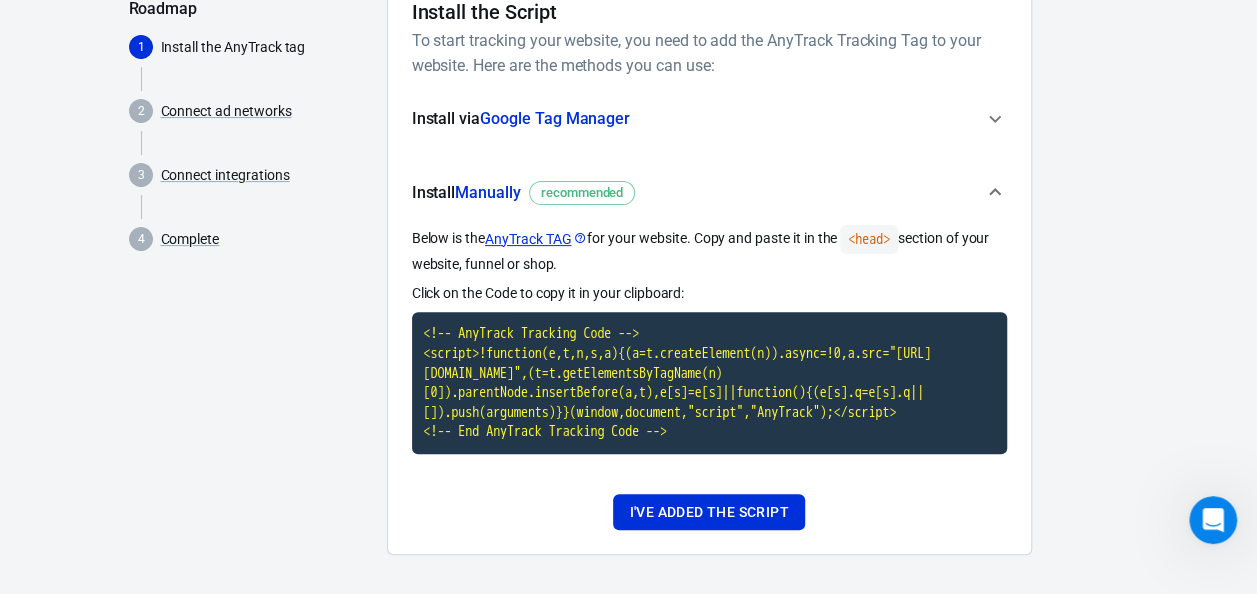 click on "Google Tag Manager" at bounding box center [555, 118] 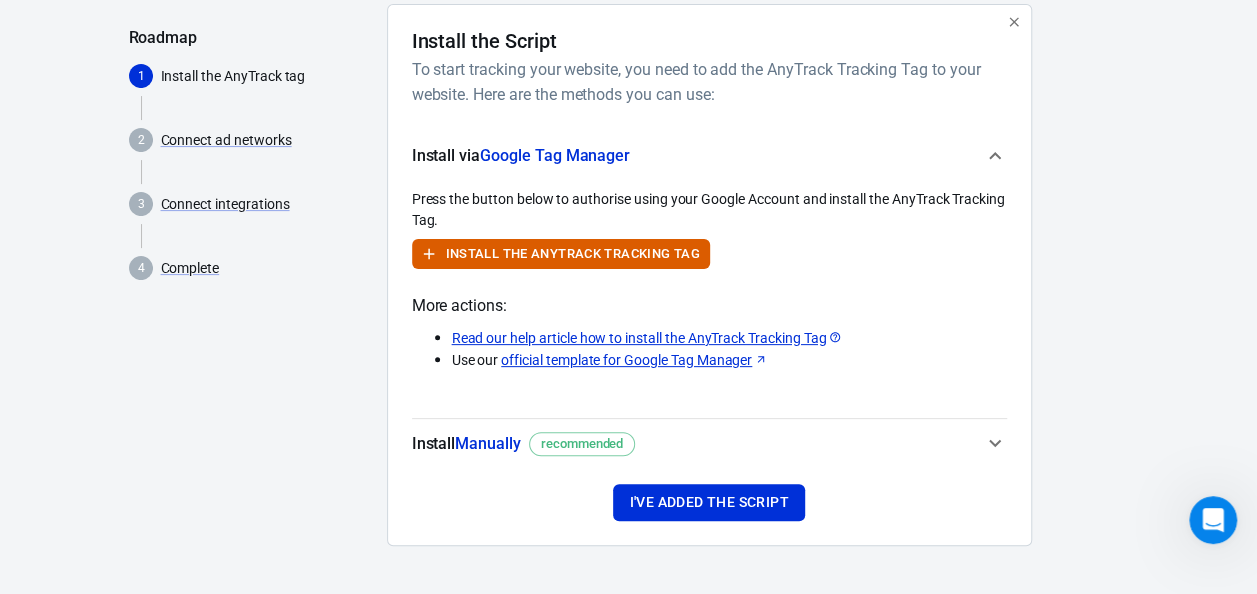 scroll, scrollTop: 158, scrollLeft: 0, axis: vertical 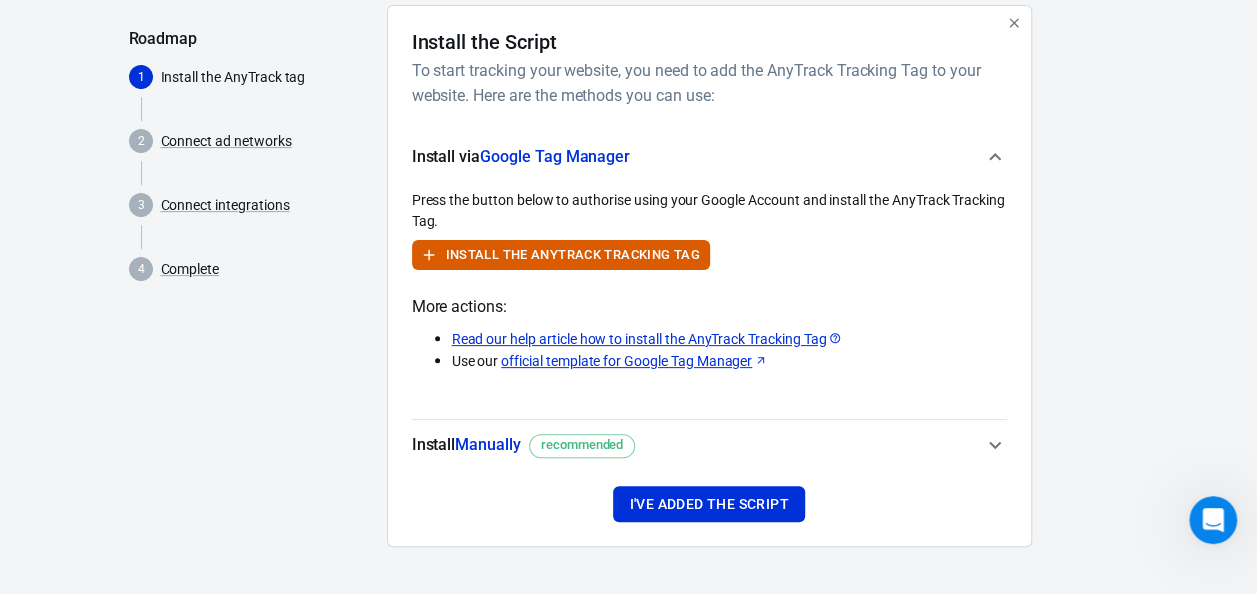 click on "Read our help article how to install the AnyTrack Tracking Tag" at bounding box center [647, 339] 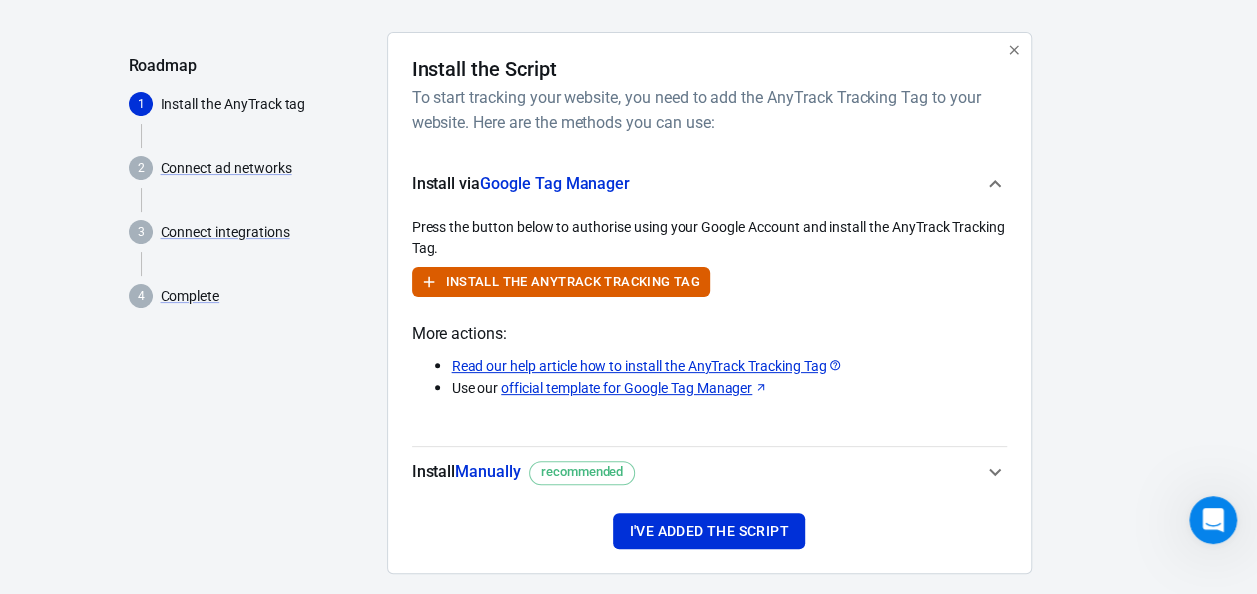 scroll, scrollTop: 126, scrollLeft: 0, axis: vertical 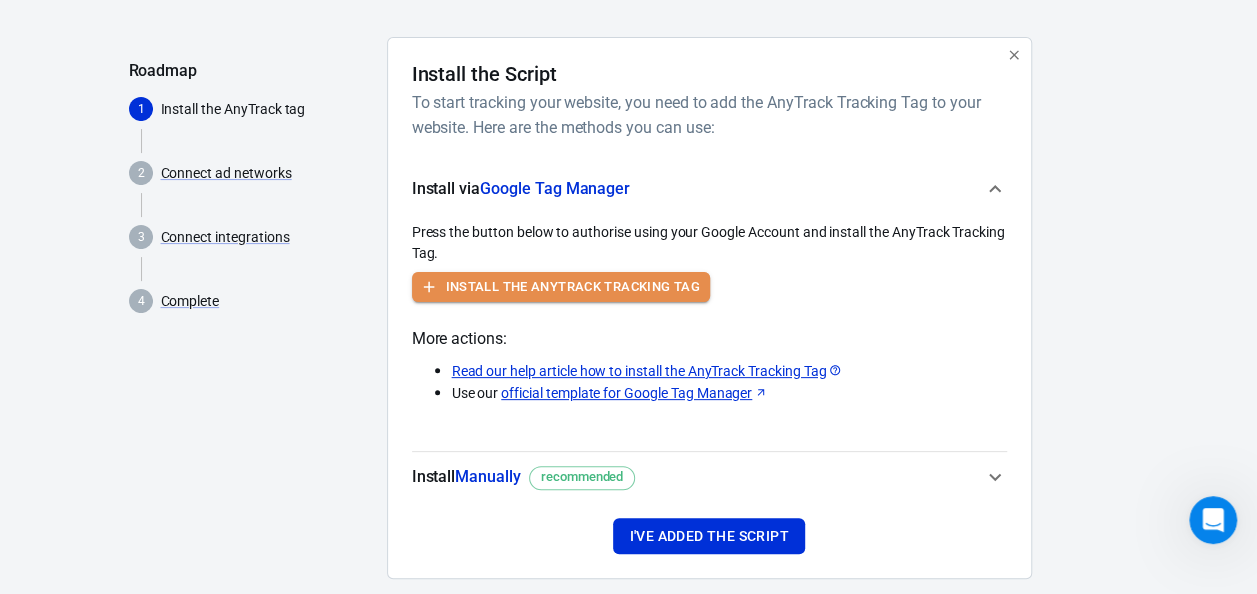 click on "Install the AnyTrack Tracking Tag" at bounding box center [573, 287] 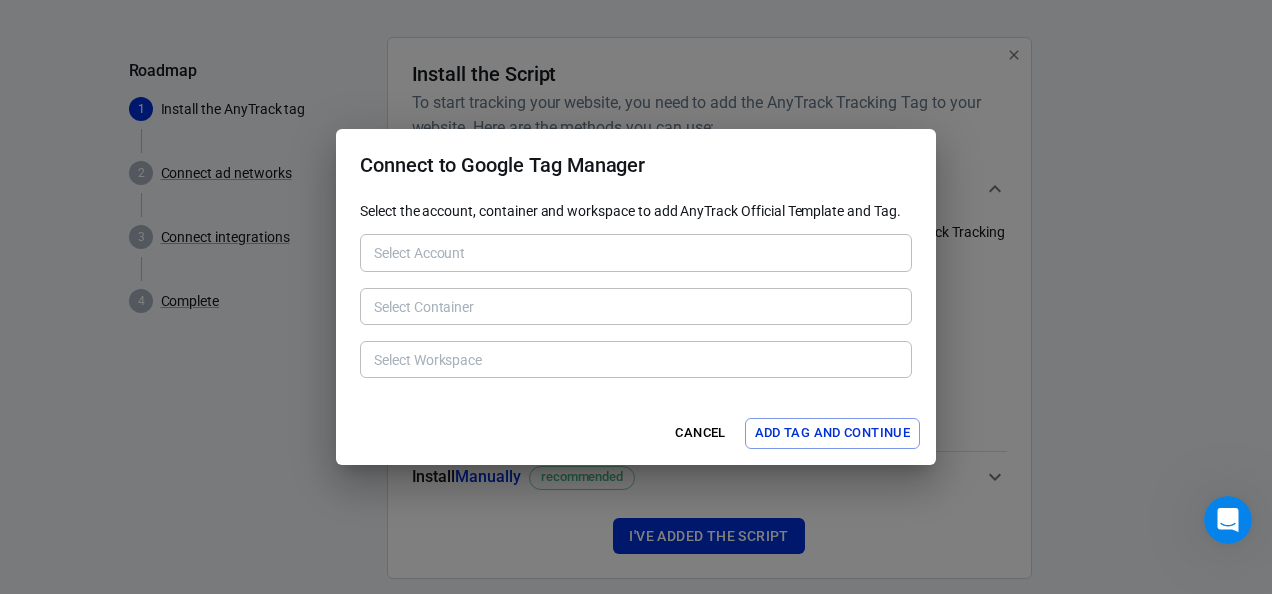 click on "Add Tag and Continue" at bounding box center (832, 433) 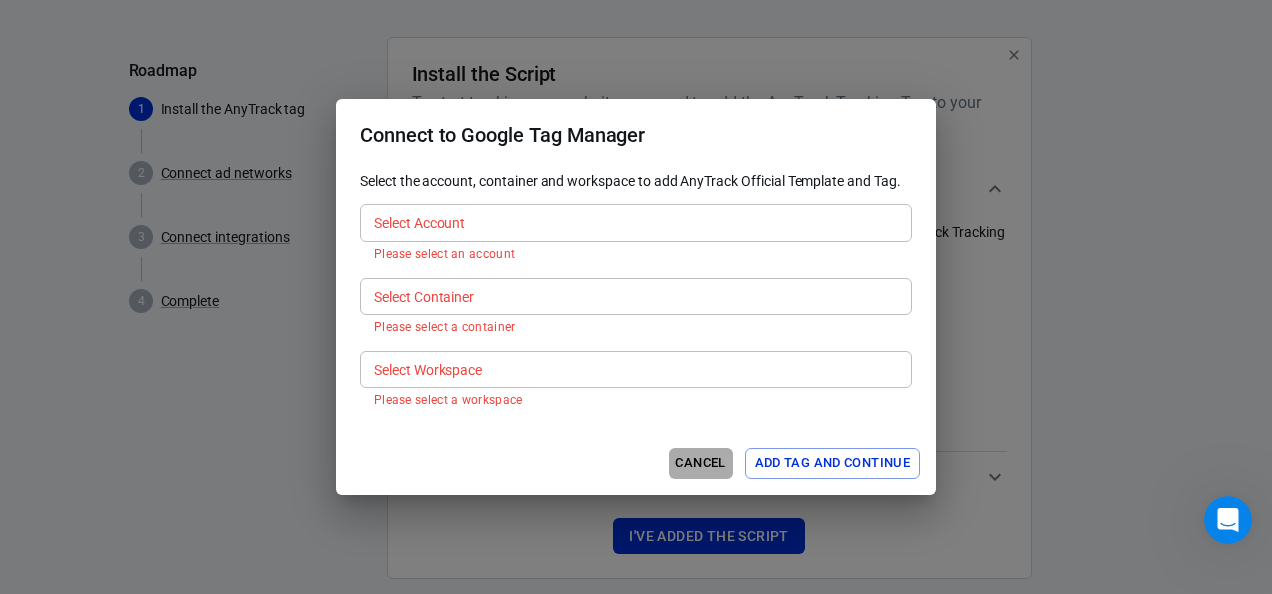 click on "Cancel" at bounding box center (701, 463) 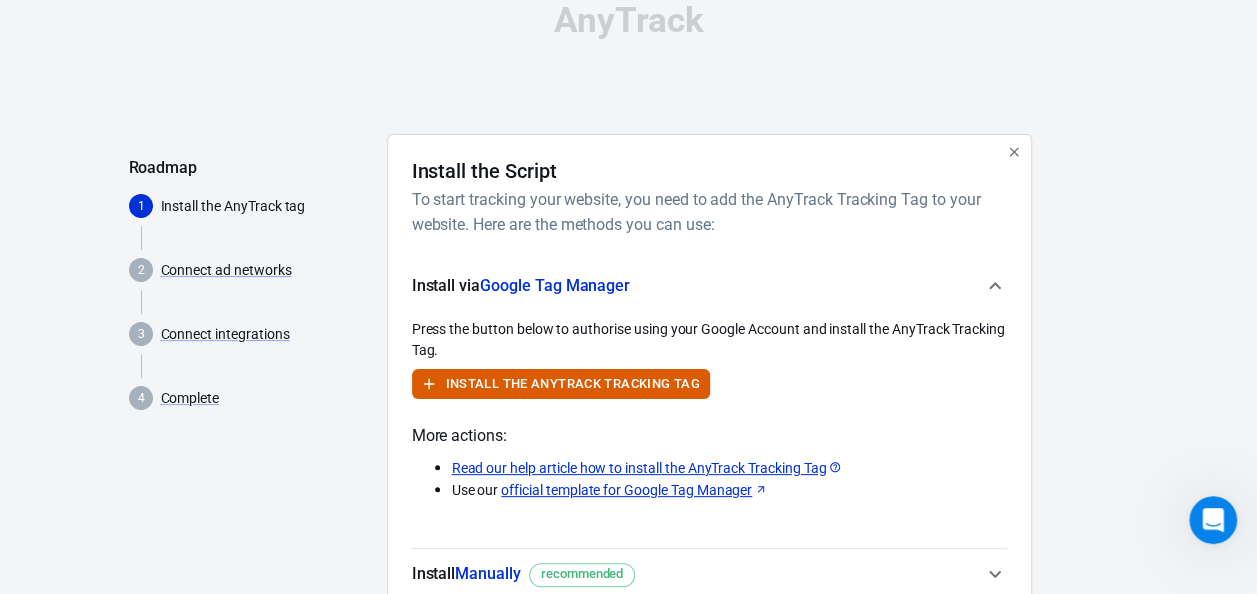 scroll, scrollTop: 0, scrollLeft: 0, axis: both 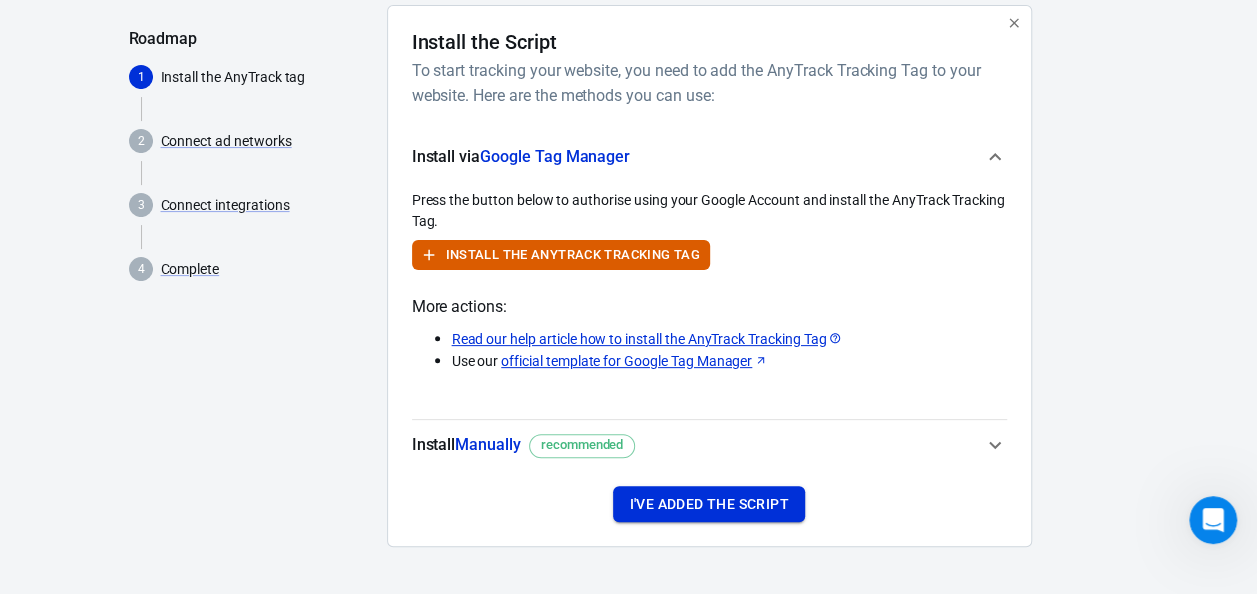 click on "I've added the script" at bounding box center (708, 504) 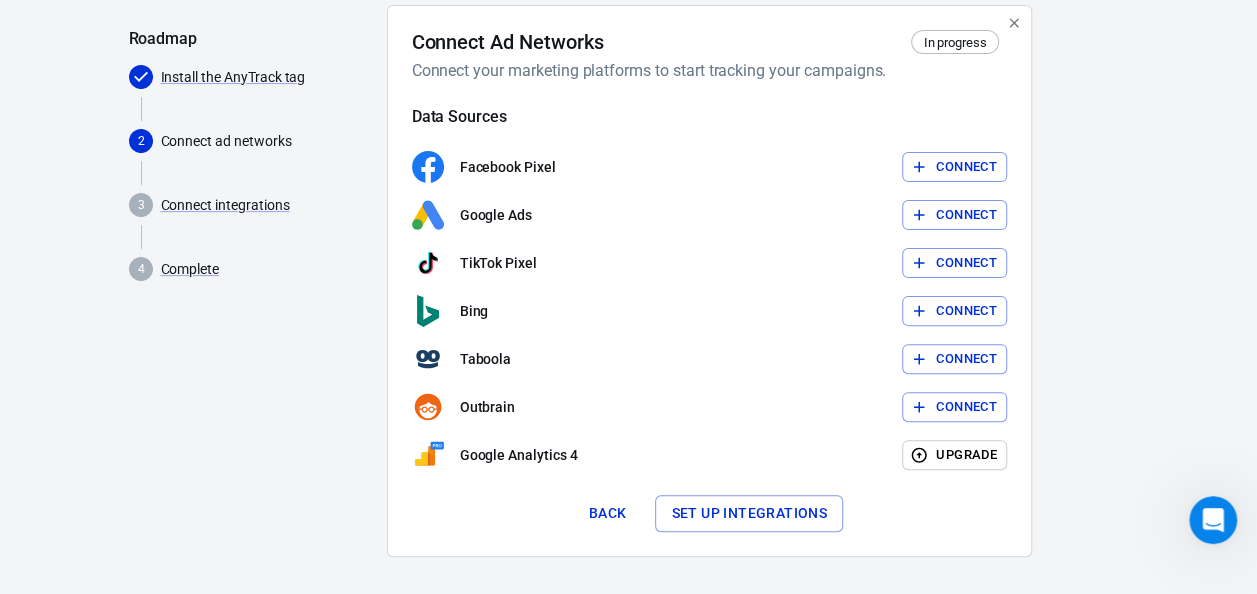 click 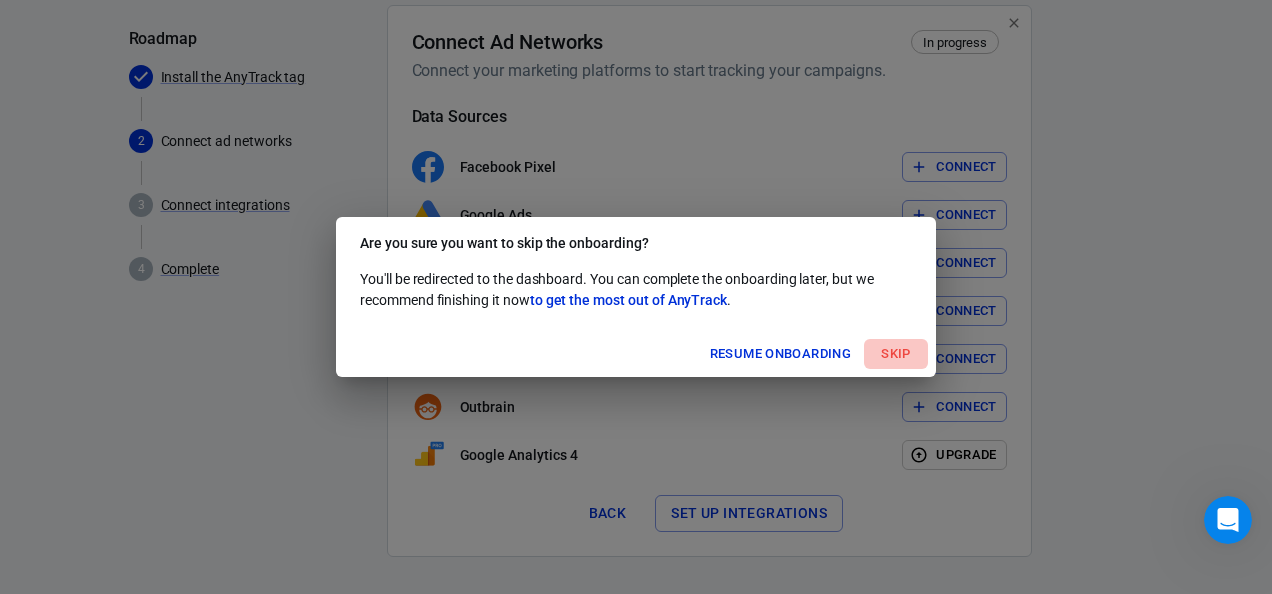 click on "Skip" at bounding box center (896, 354) 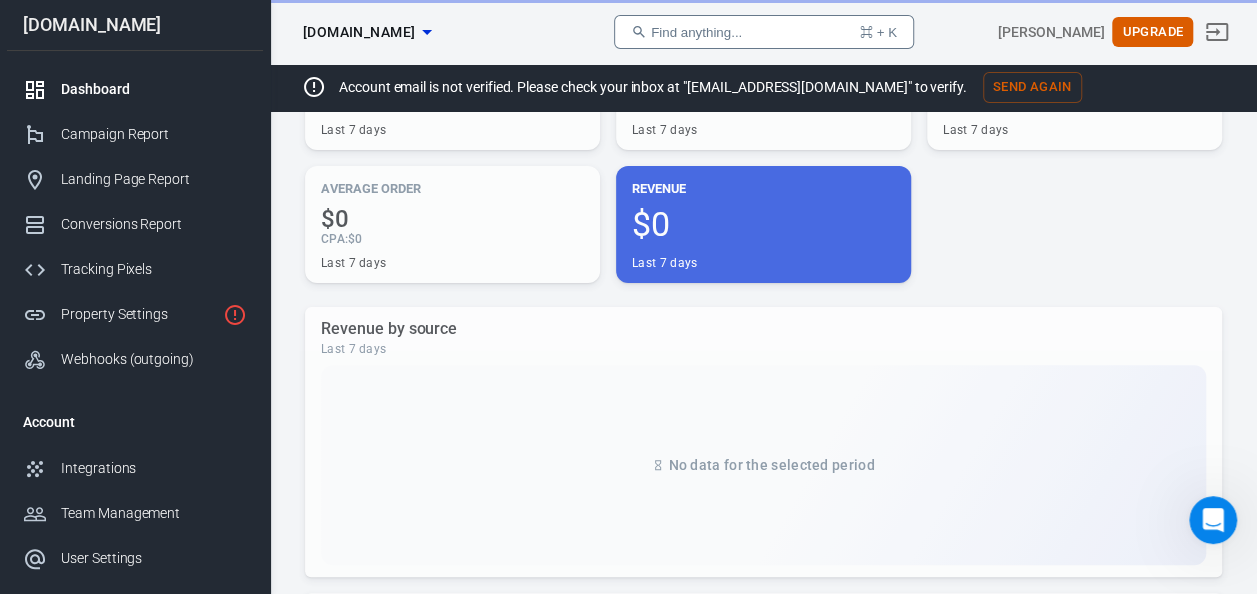 scroll, scrollTop: 410, scrollLeft: 0, axis: vertical 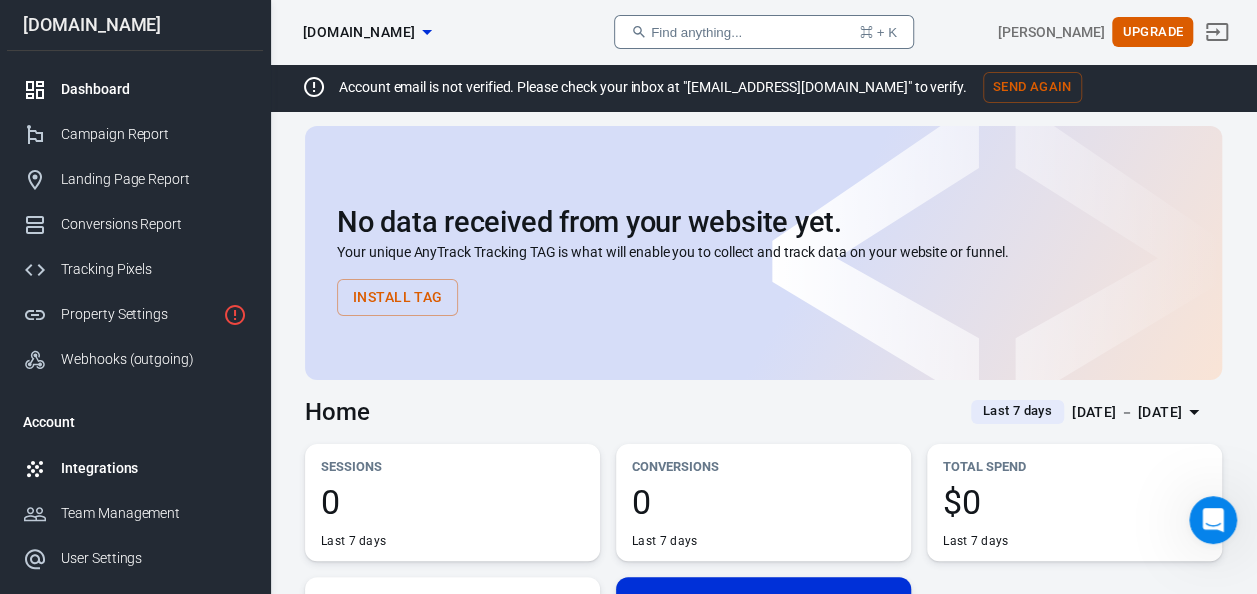 click on "Integrations" at bounding box center (154, 468) 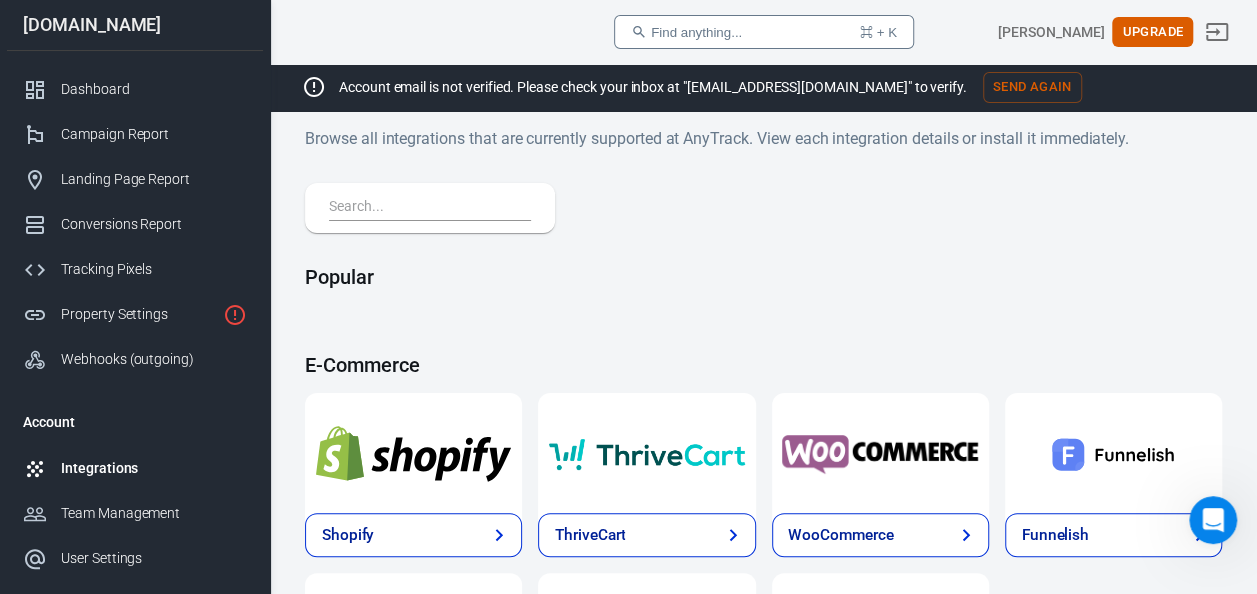 scroll, scrollTop: 394, scrollLeft: 0, axis: vertical 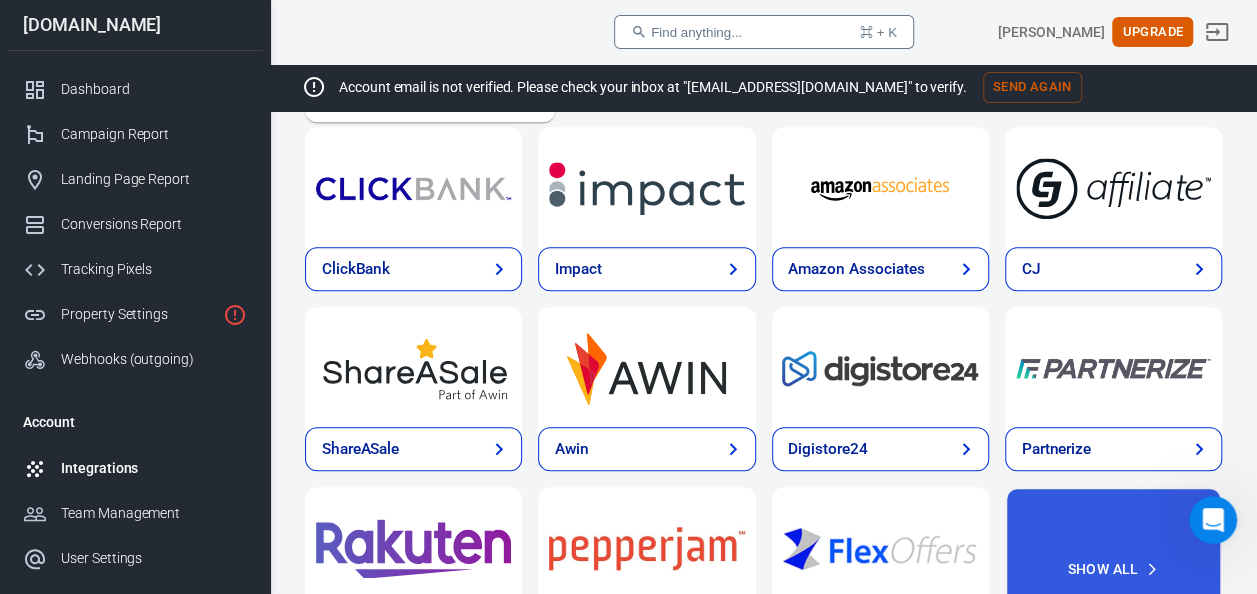 click at bounding box center (1114, 189) 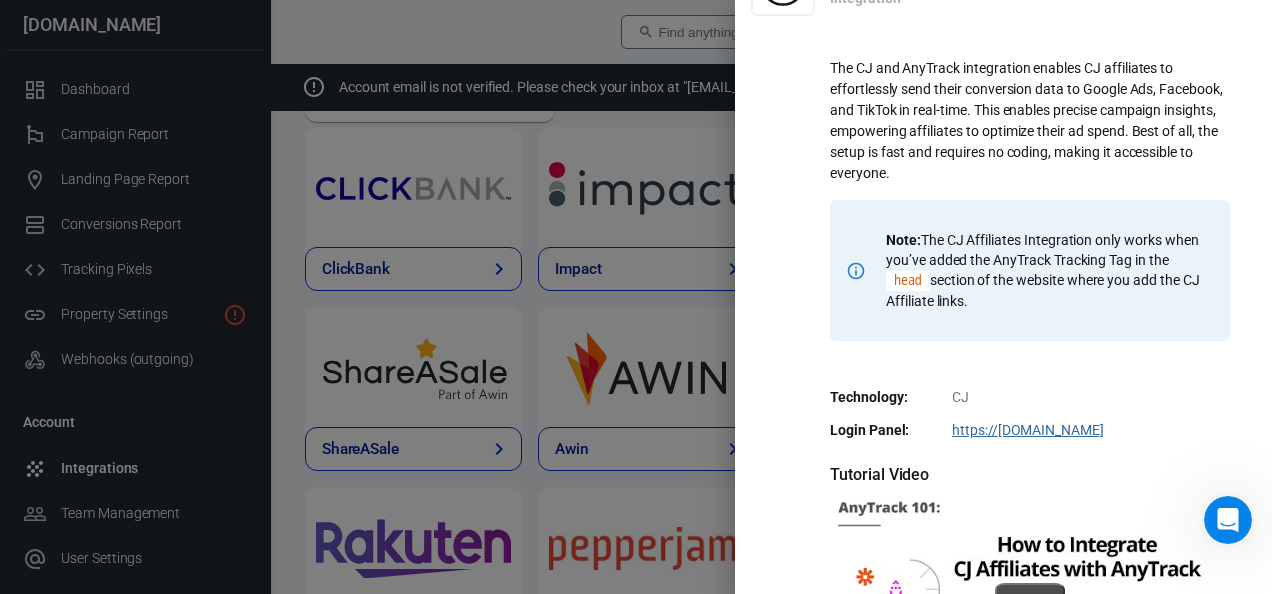 scroll, scrollTop: 94, scrollLeft: 0, axis: vertical 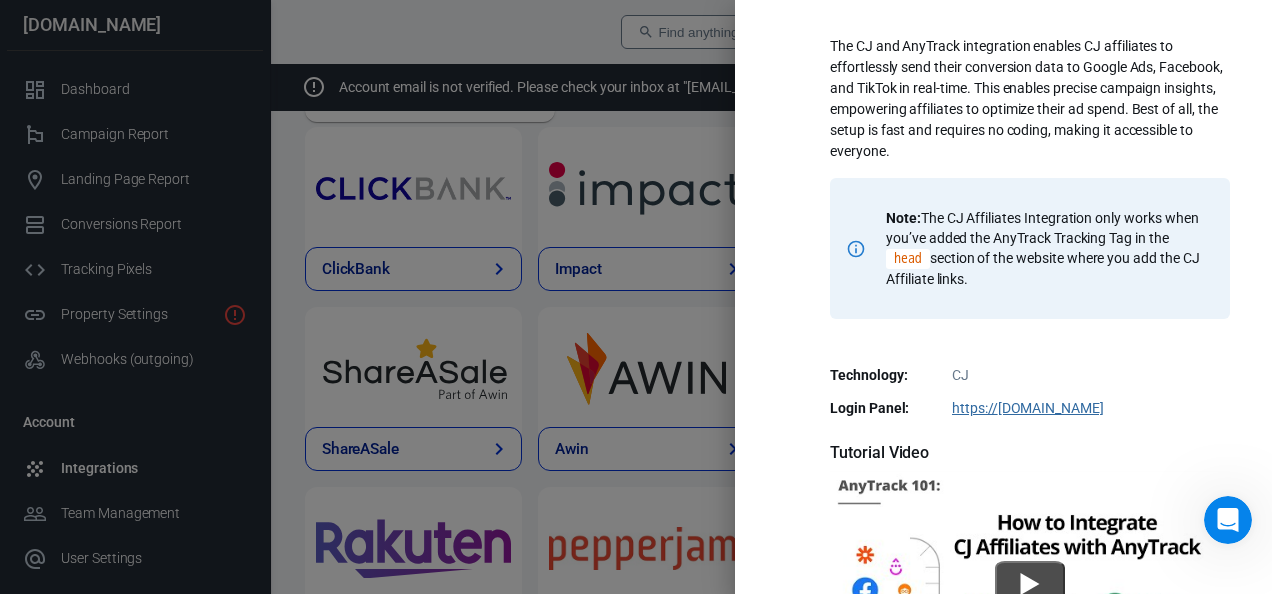 click on "CJ Integration The CJ and AnyTrack integration enables CJ affiliates to effortlessly send their conversion data to Google Ads, Facebook, and TikTok in real-time. This enables precise campaign insights, empowering affiliates to optimize their ad spend. Best of all, the setup is fast and requires no coding, making it accessible to everyone.
Note:
The CJ Affiliates Integration only works when you’ve added the AnyTrack Tracking Tag in the  head  section of the website where you add the CJ Affiliate links.
Technology: CJ Login Panel: https:// [DOMAIN_NAME] Category: Affiliate Network Documentation url: [DOMAIN_NAME][URL] Video tutorial url: [URL][DOMAIN_NAME] Created: [DATE] 6:44 AM Updated: [DATE] at 10:19 PM Tutorial Video Install Integration Enable the  CJ  integration  to automatically track conversions and sync them with Google Analytics (GA4), Facebook Conversion API, Google Ads and TikTok Conversion API. By leveraging the AnyTrack &" at bounding box center [1003, 297] 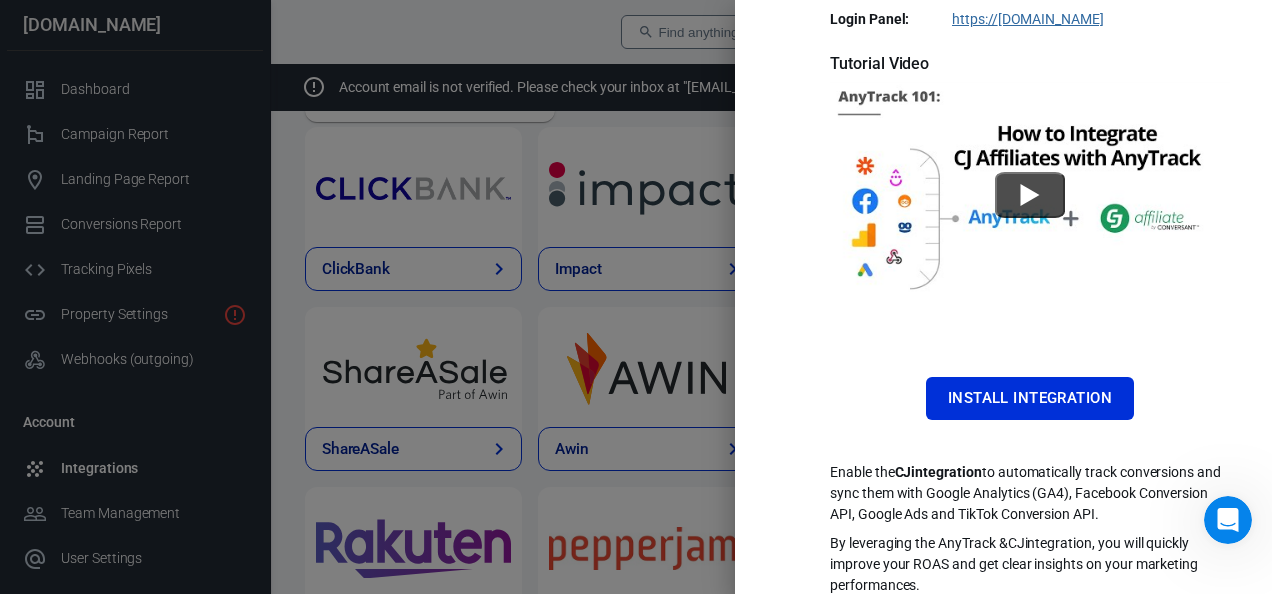 scroll, scrollTop: 487, scrollLeft: 0, axis: vertical 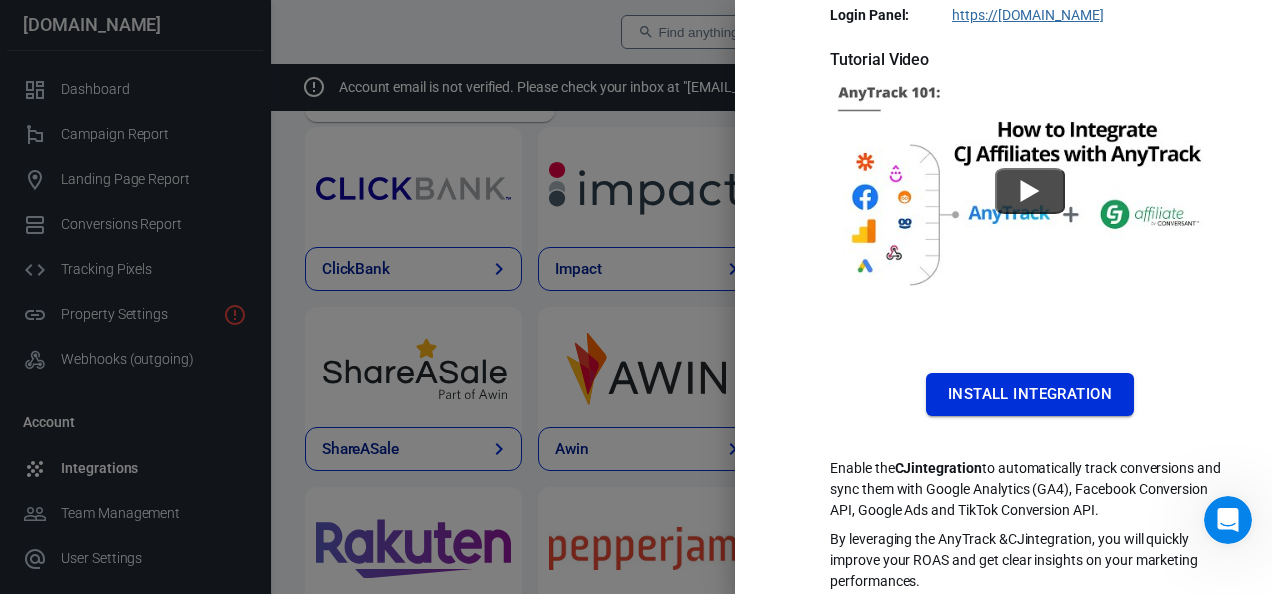 click on "Install Integration" at bounding box center [1030, 394] 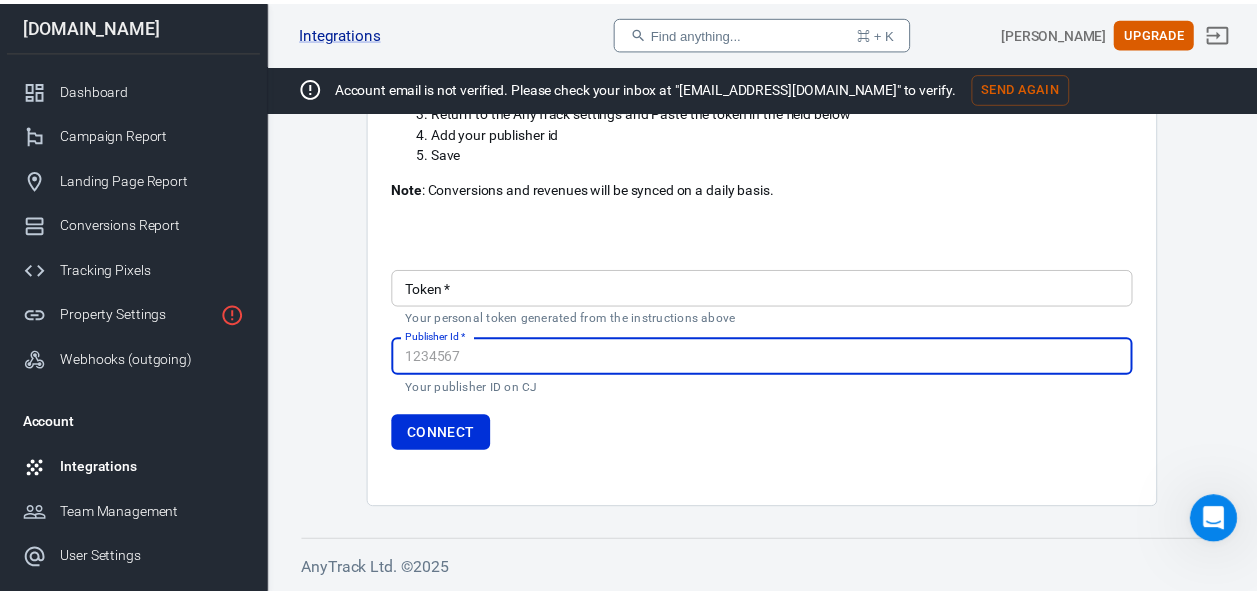 scroll, scrollTop: 0, scrollLeft: 0, axis: both 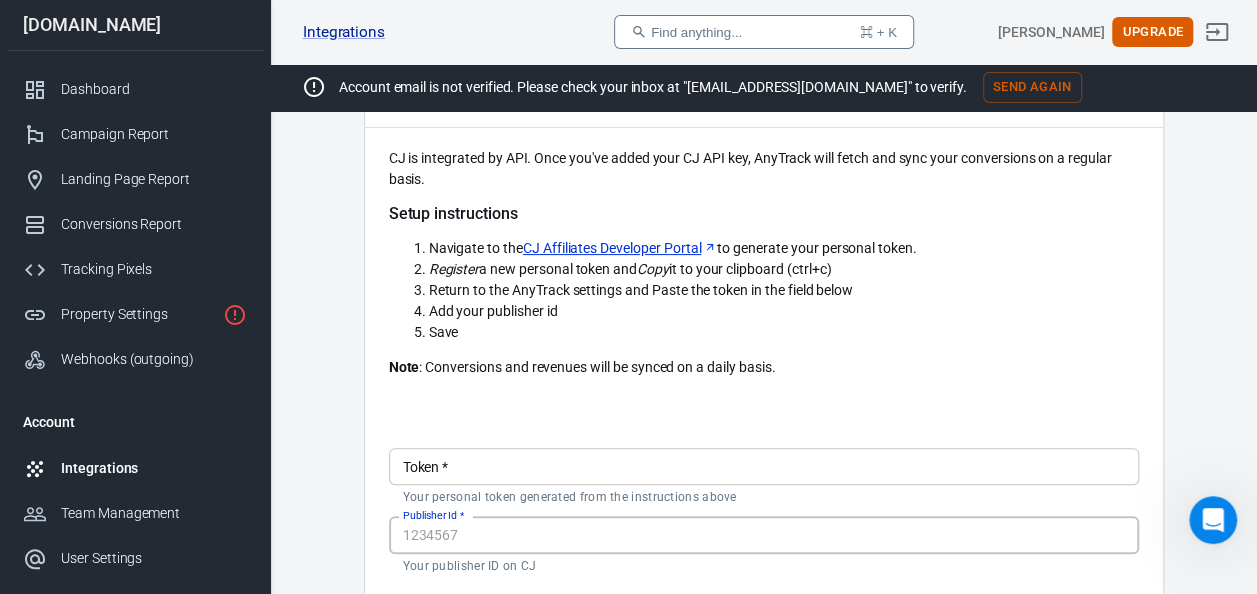 paste on "7577078" 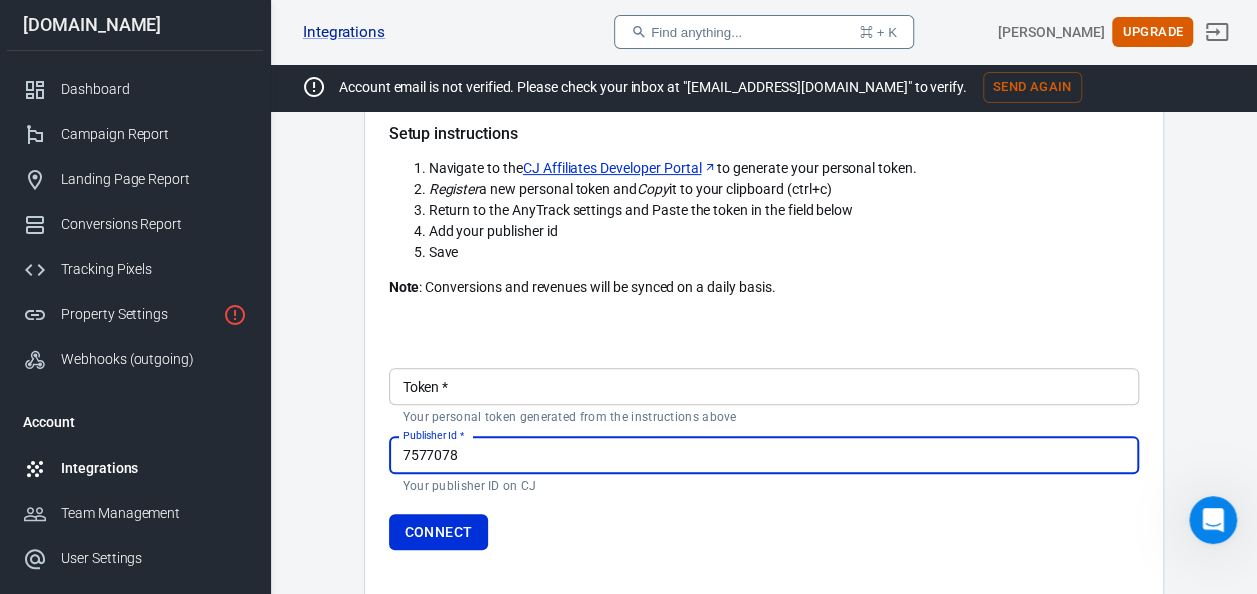 scroll, scrollTop: 291, scrollLeft: 0, axis: vertical 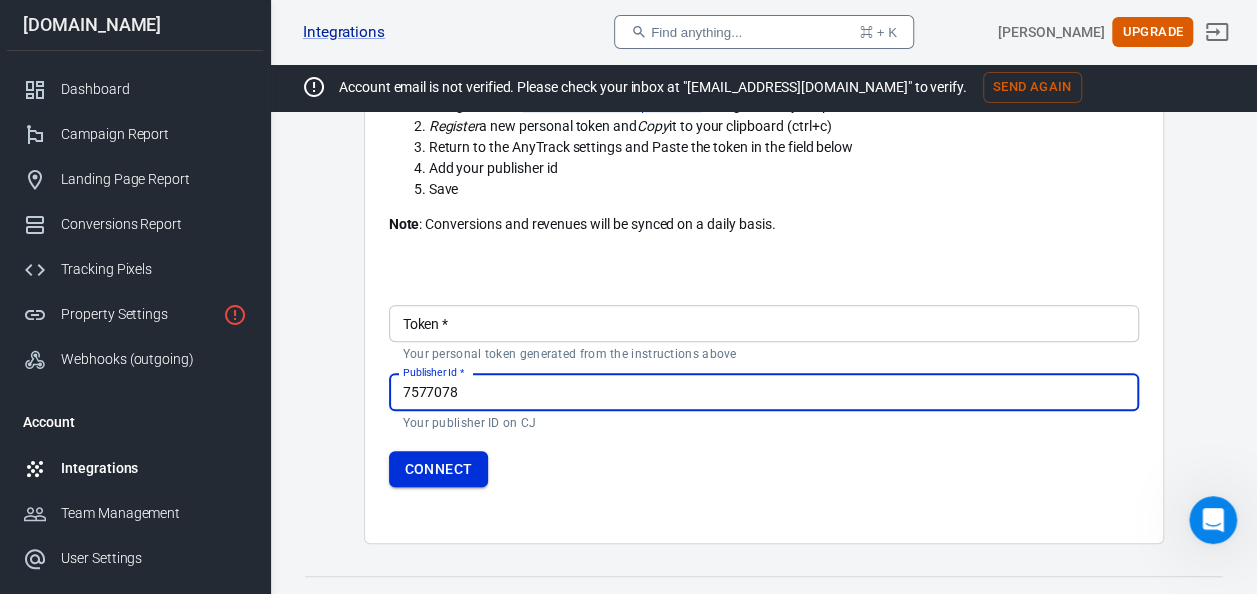 type on "7577078" 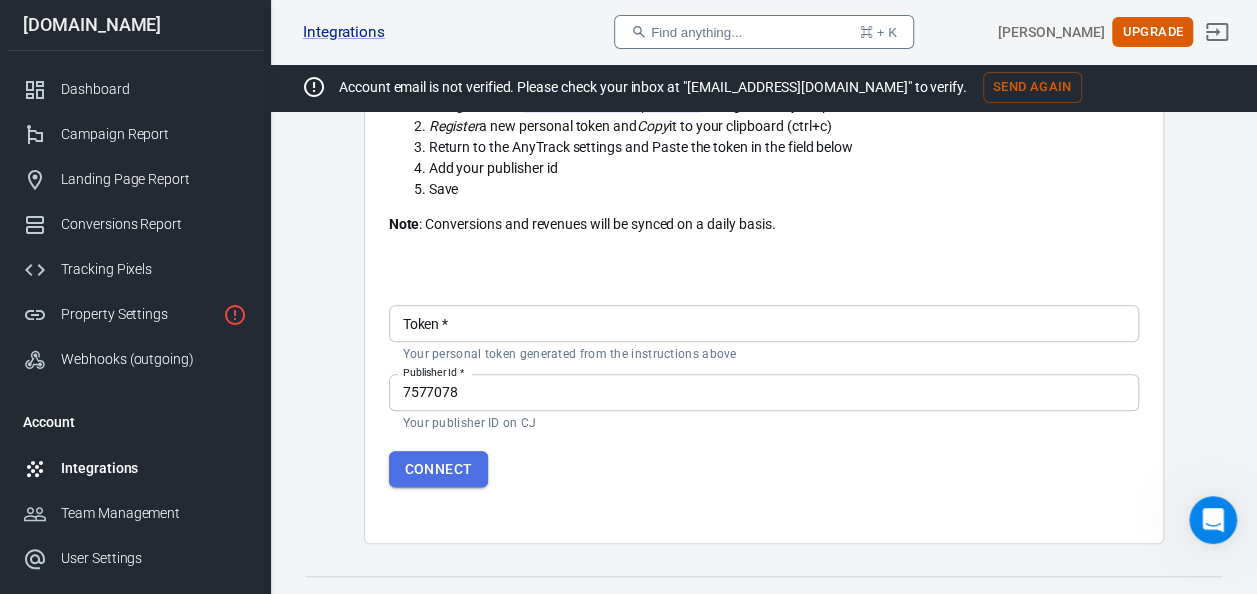 click on "Connect" at bounding box center [439, 469] 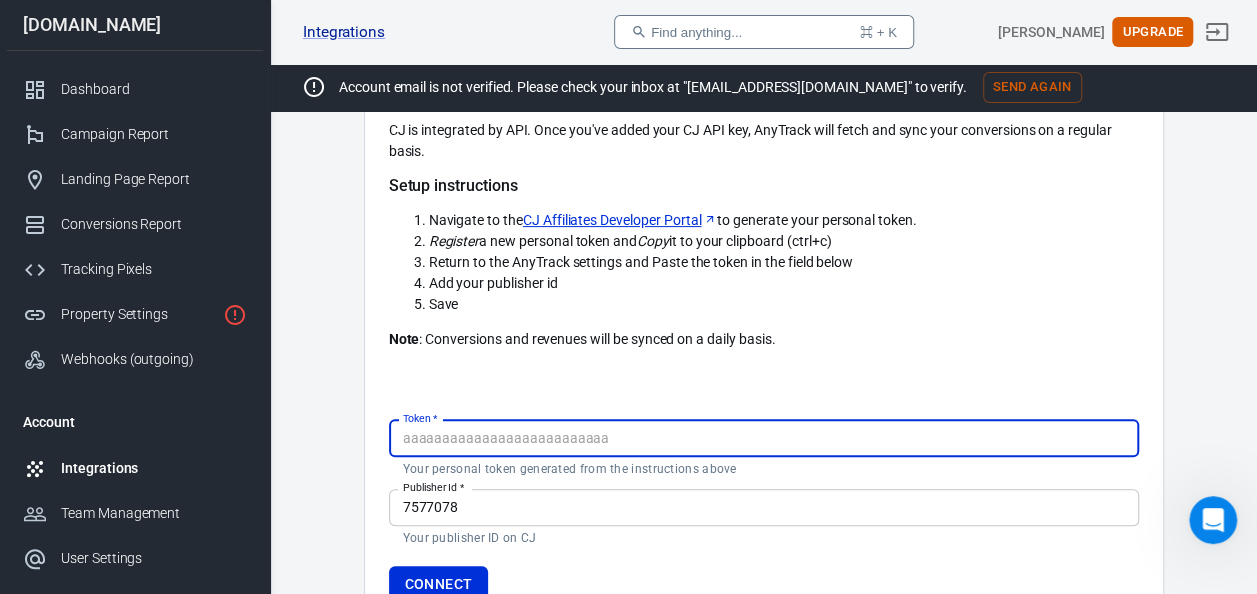 scroll, scrollTop: 164, scrollLeft: 0, axis: vertical 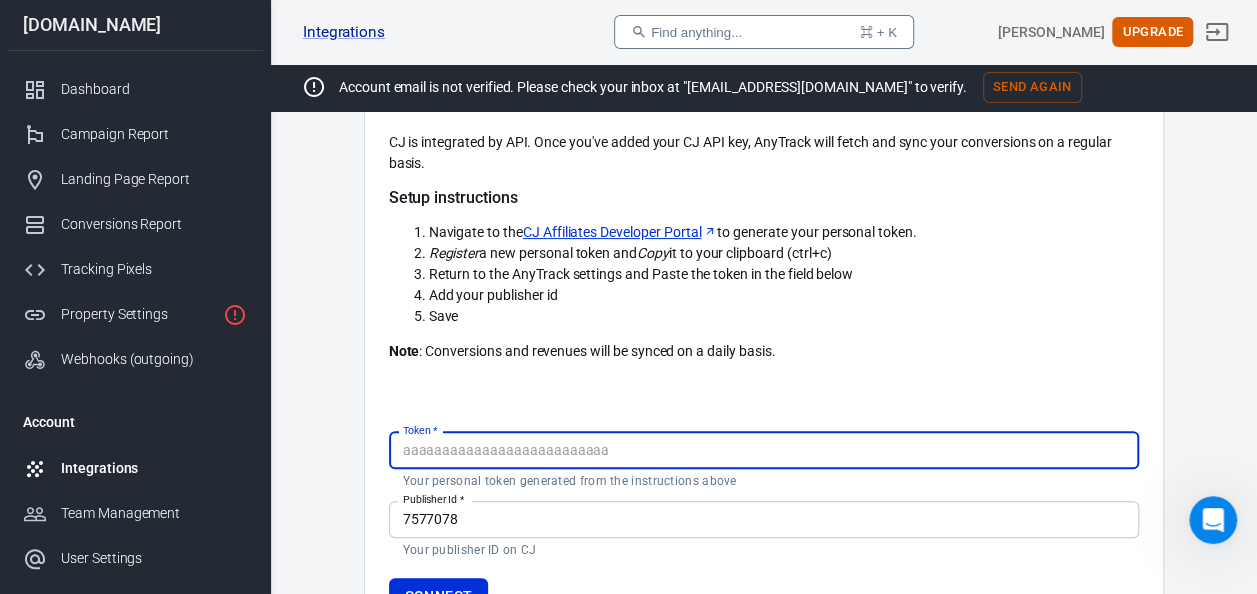 click on "CJ Affiliates Developer Portal" at bounding box center [620, 232] 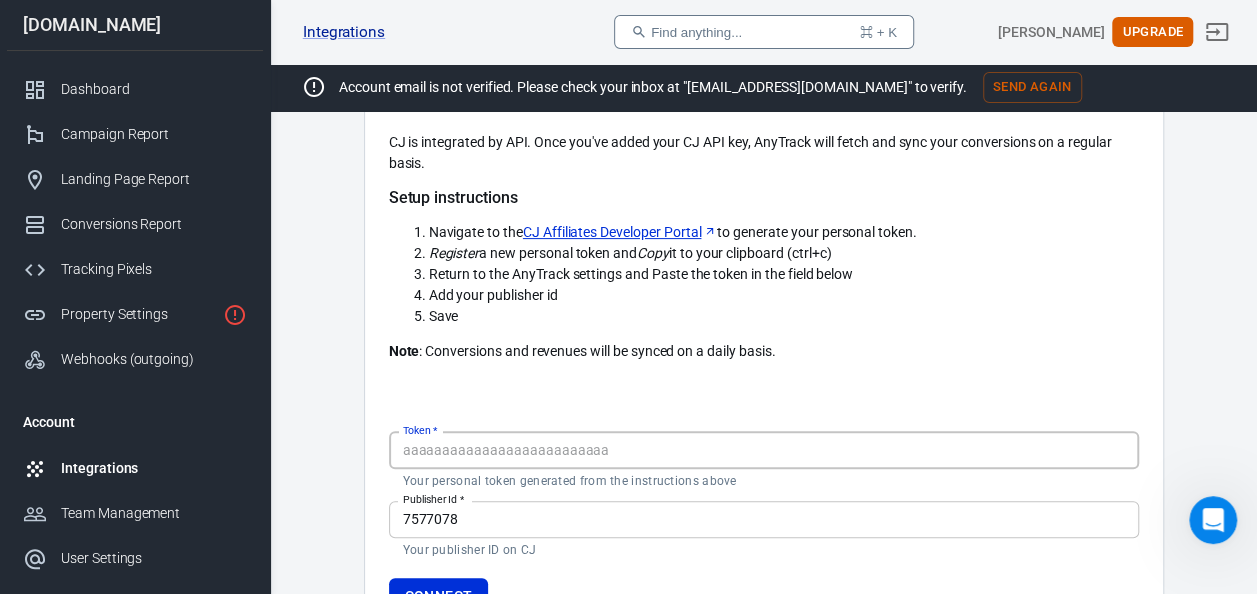 click on "Token   *" at bounding box center (764, 450) 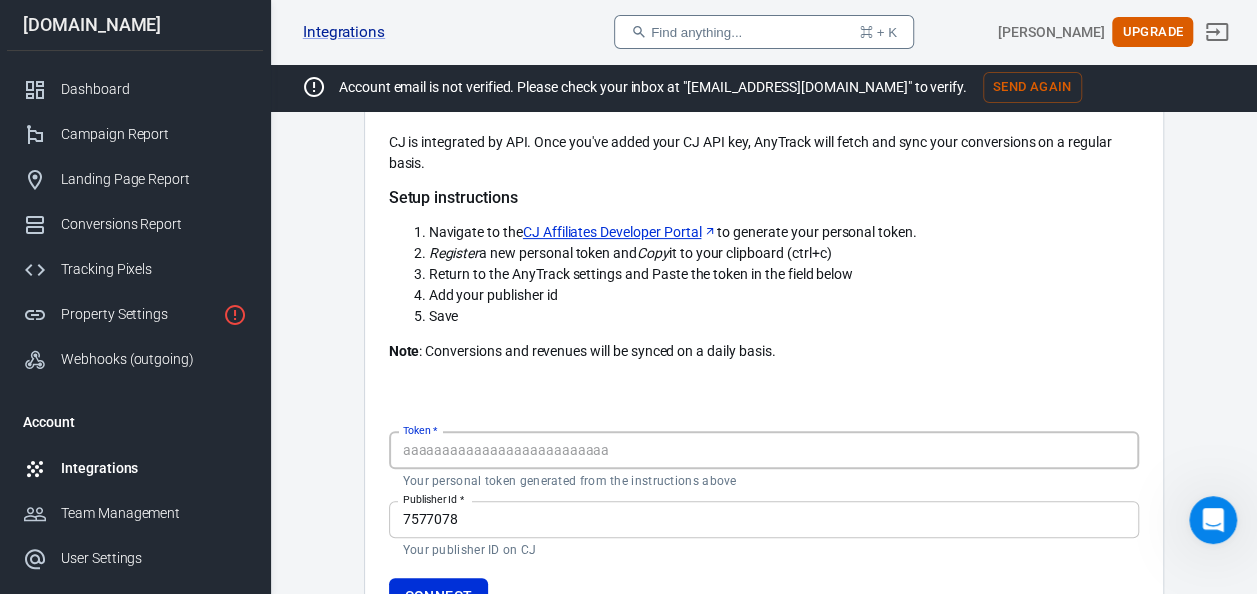 paste on "8kOp8GQ4UdYbBCKk4nQce464LQ" 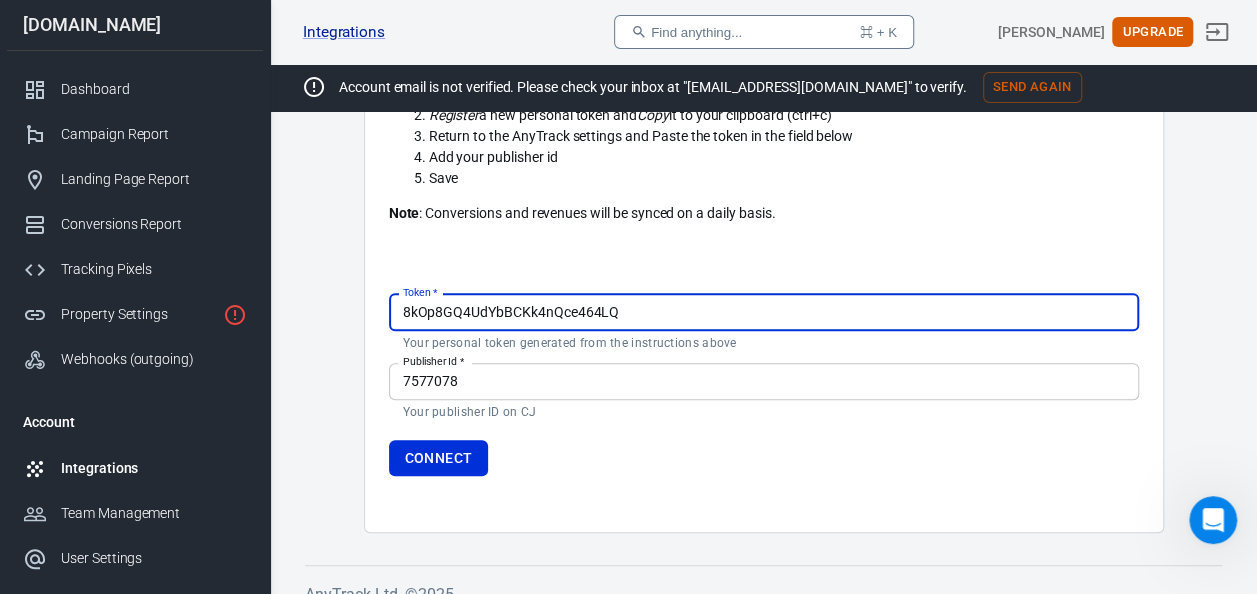 scroll, scrollTop: 326, scrollLeft: 0, axis: vertical 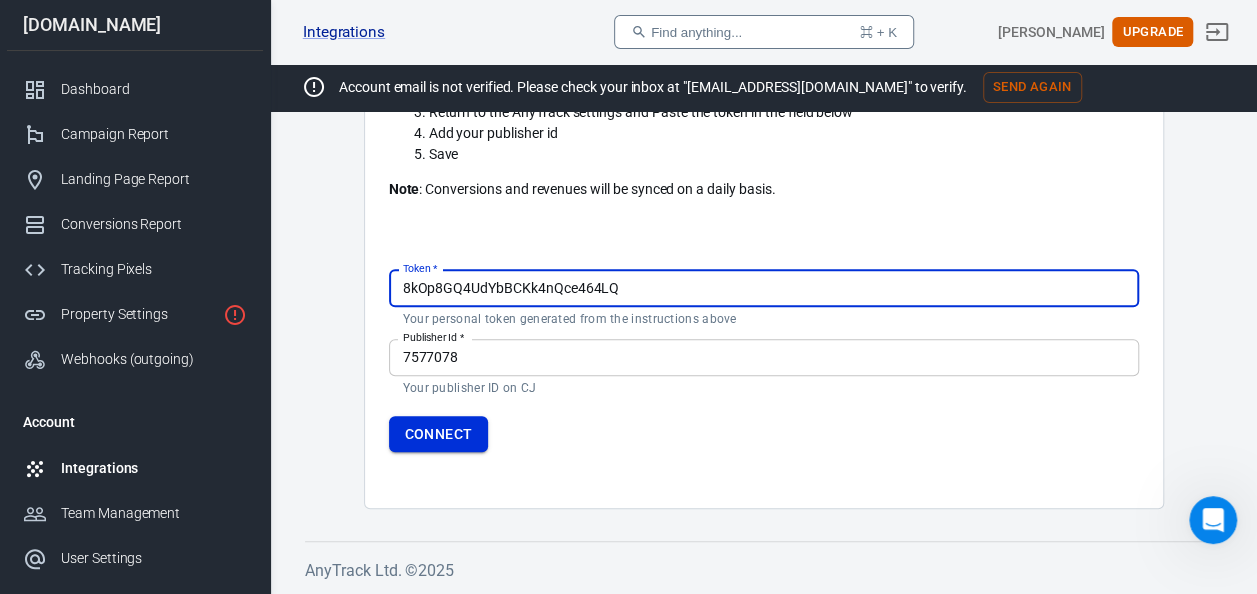 type on "8kOp8GQ4UdYbBCKk4nQce464LQ" 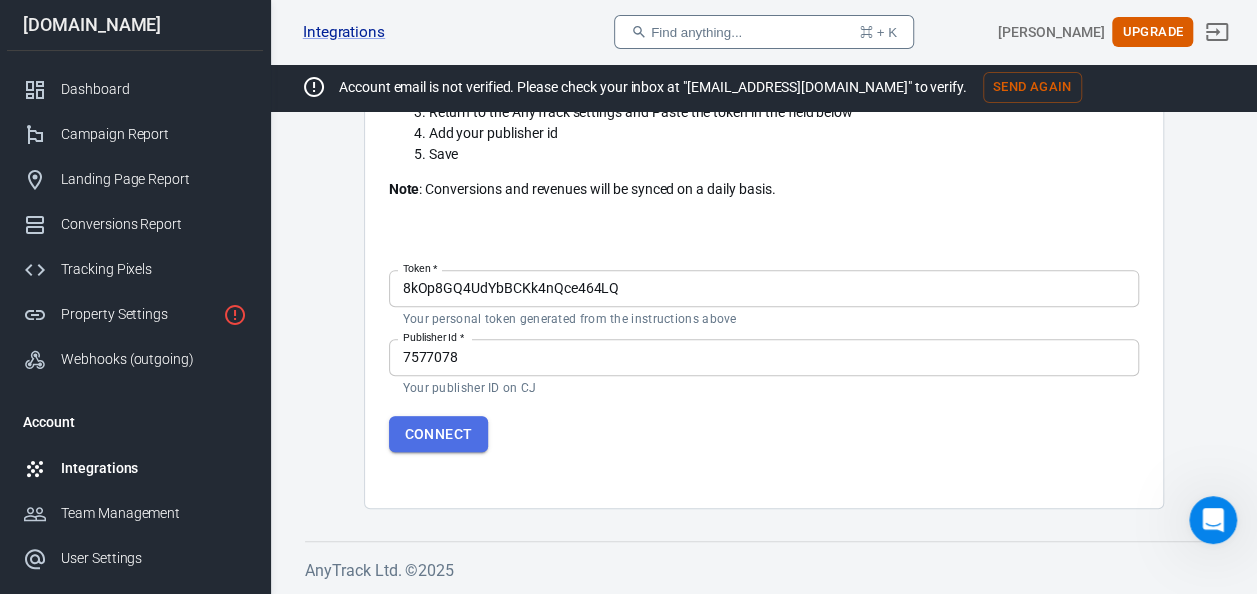 click on "Connect" at bounding box center [439, 434] 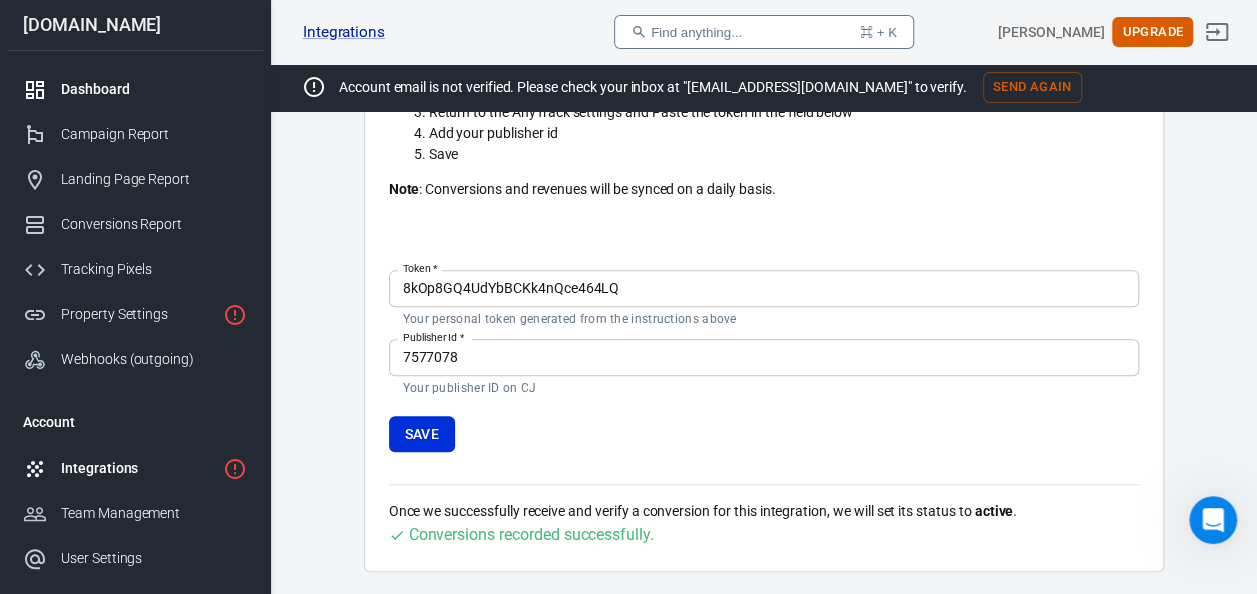 click on "Dashboard" at bounding box center [154, 89] 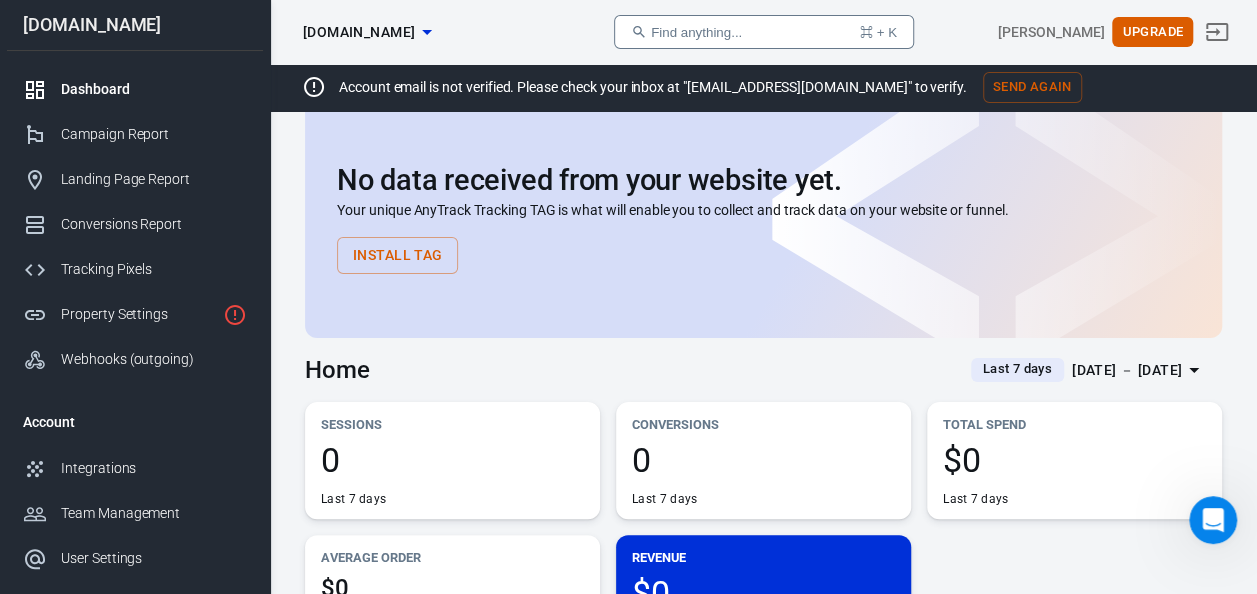 scroll, scrollTop: 0, scrollLeft: 0, axis: both 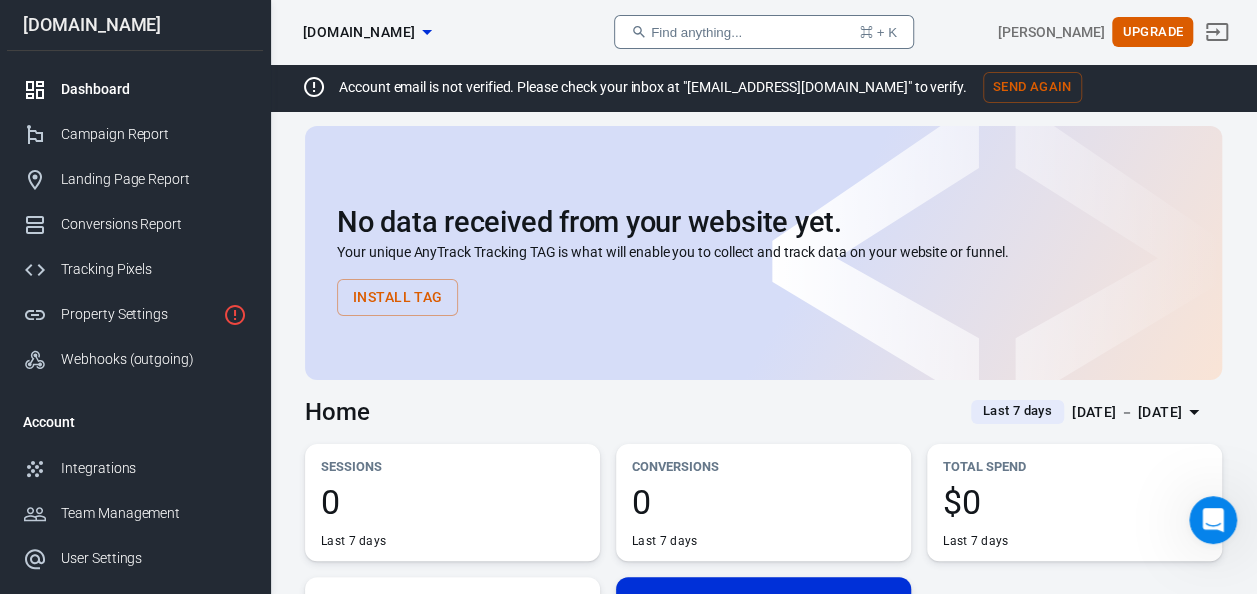 click on "Install Tag" at bounding box center [397, 297] 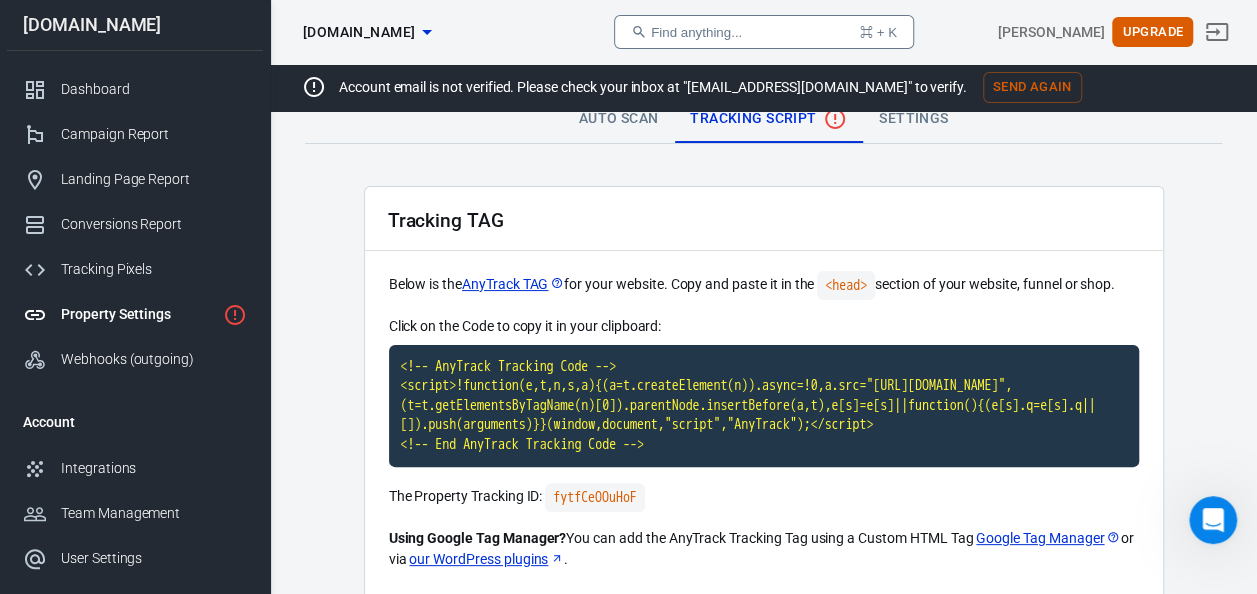 scroll, scrollTop: 19, scrollLeft: 0, axis: vertical 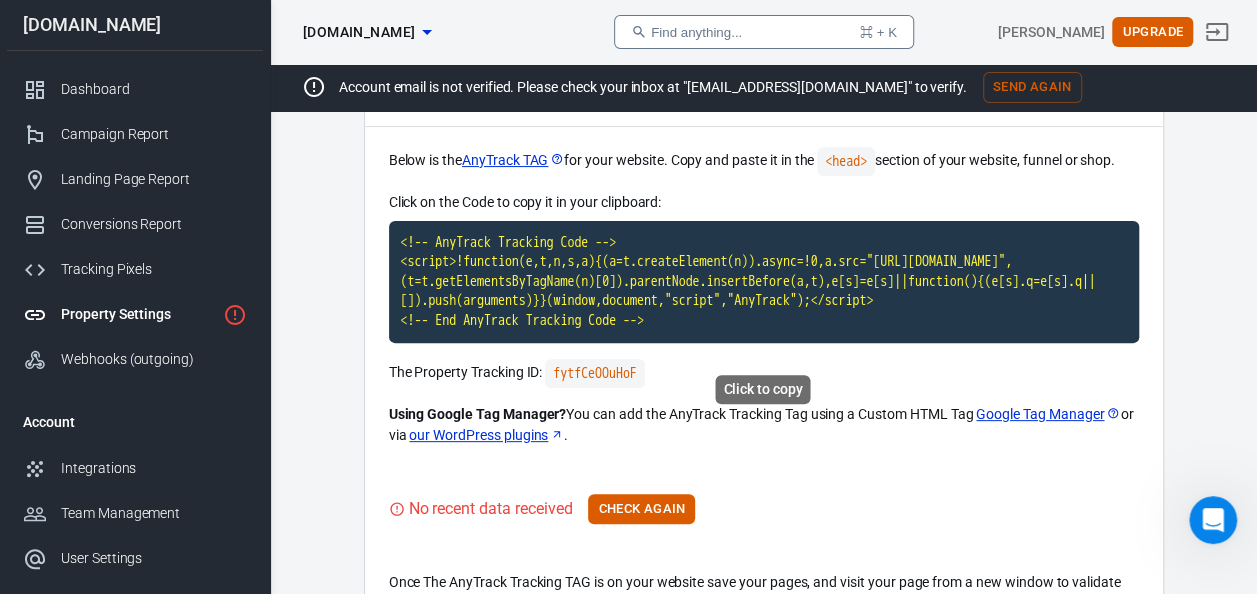 click on "<!-- AnyTrack Tracking Code -->
<script>!function(e,t,n,s,a){(a=t.createElement(n)).async=!0,a.src="[URL][DOMAIN_NAME]",(t=t.getElementsByTagName(n)[0]).parentNode.insertBefore(a,t),e[s]=e[s]||function(){(e[s].q=e[s].q||[]).push(arguments)}}(window,document,"script","AnyTrack");</script>
<!-- End AnyTrack Tracking Code -->" at bounding box center [764, 282] 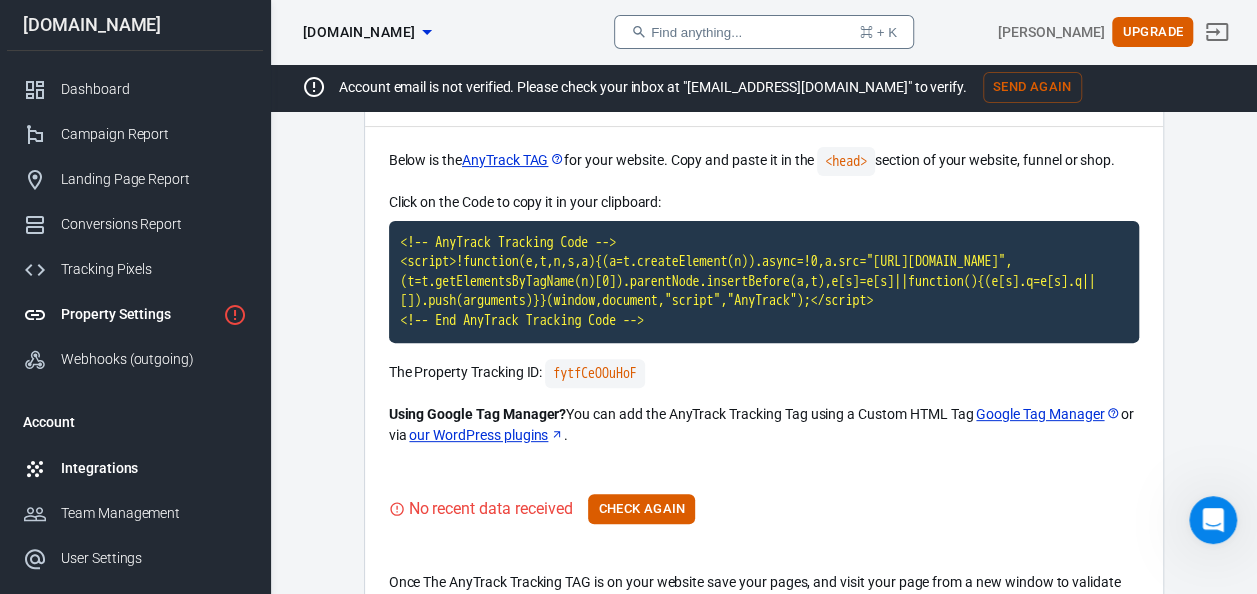 click on "Integrations" at bounding box center [135, 468] 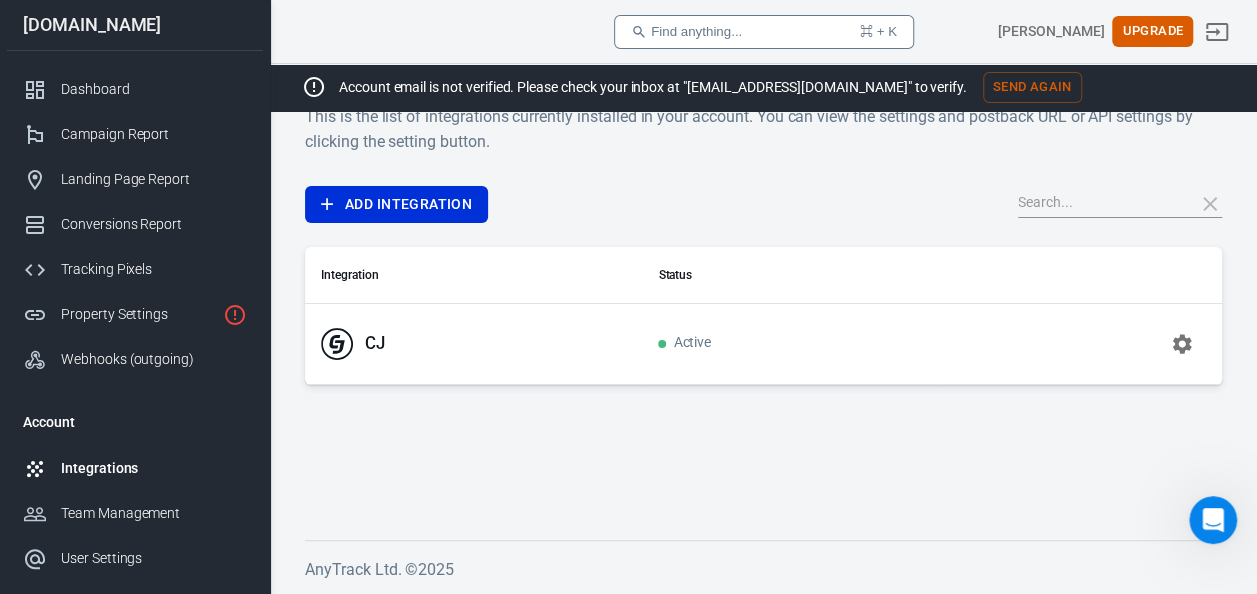 scroll, scrollTop: 42, scrollLeft: 0, axis: vertical 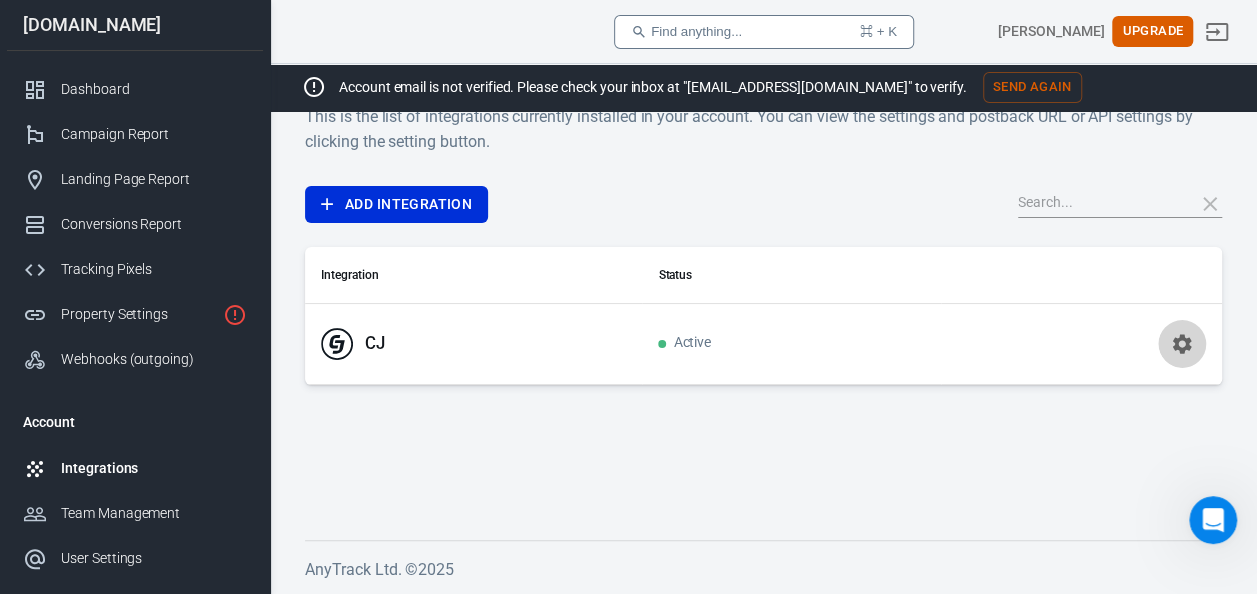 click 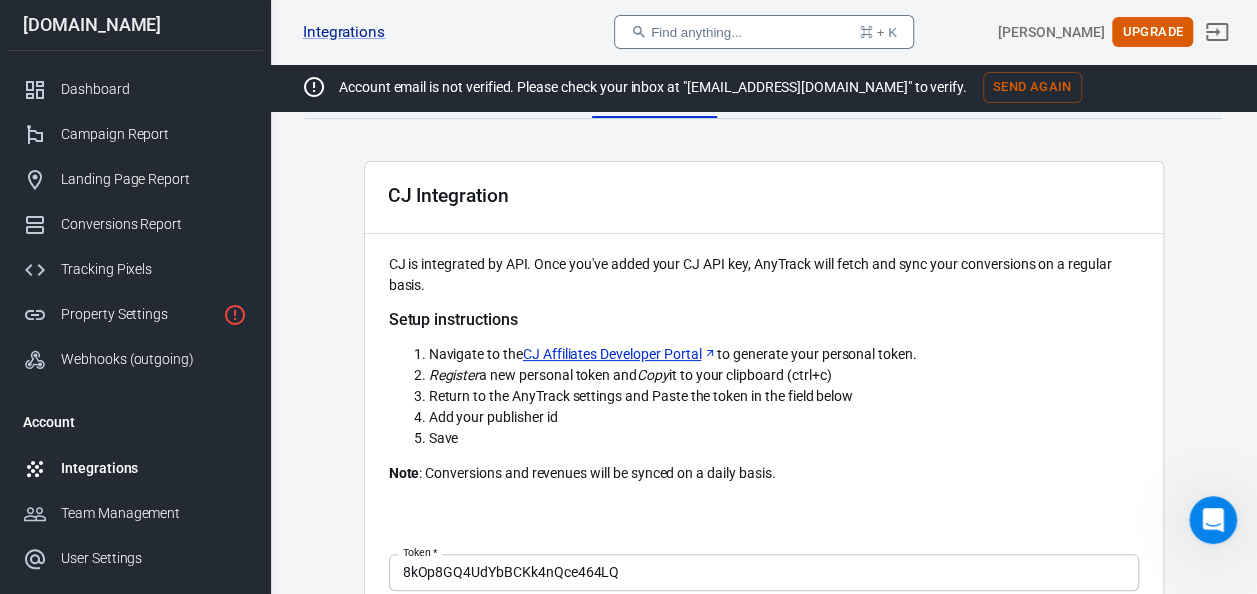 scroll, scrollTop: 0, scrollLeft: 0, axis: both 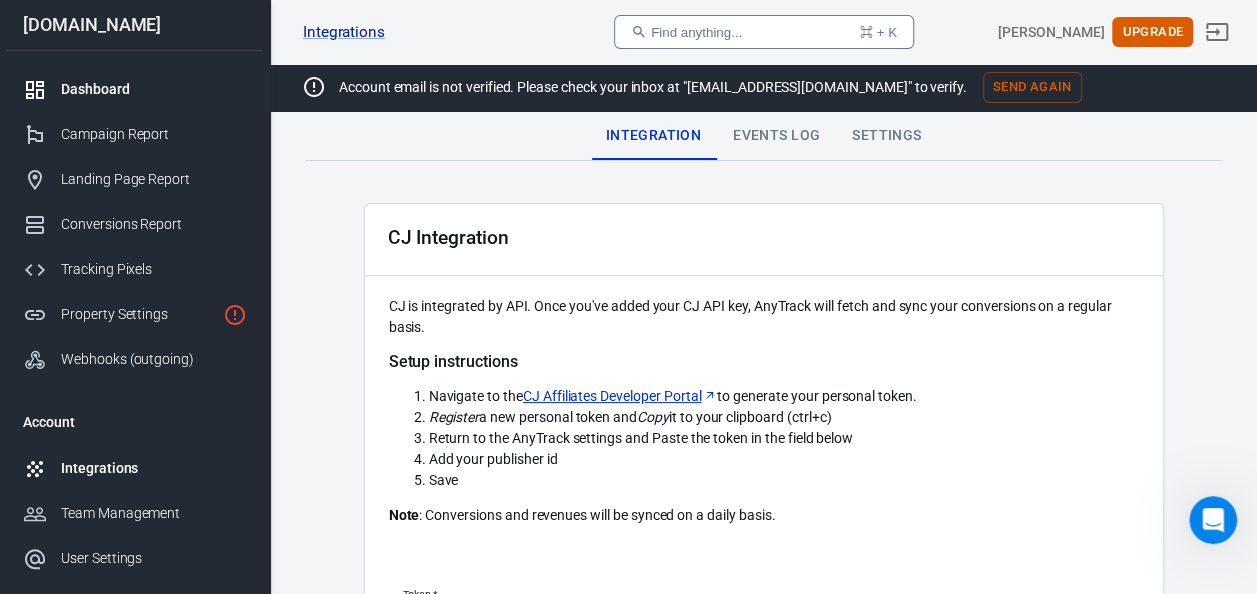 click on "Dashboard" at bounding box center [154, 89] 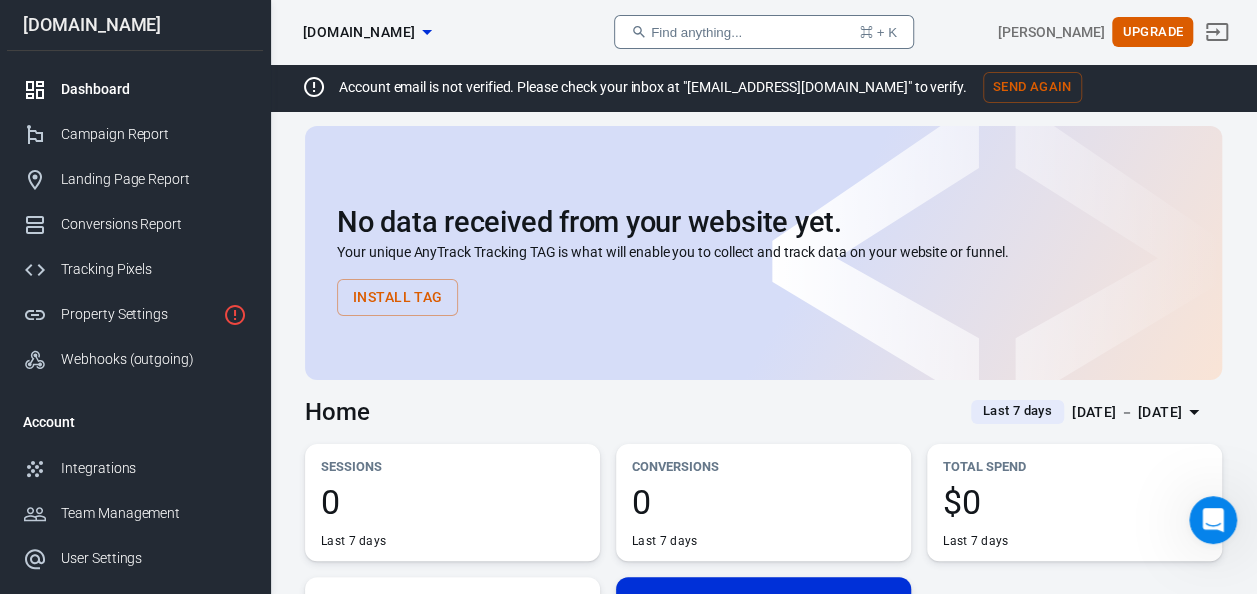 scroll, scrollTop: 164, scrollLeft: 0, axis: vertical 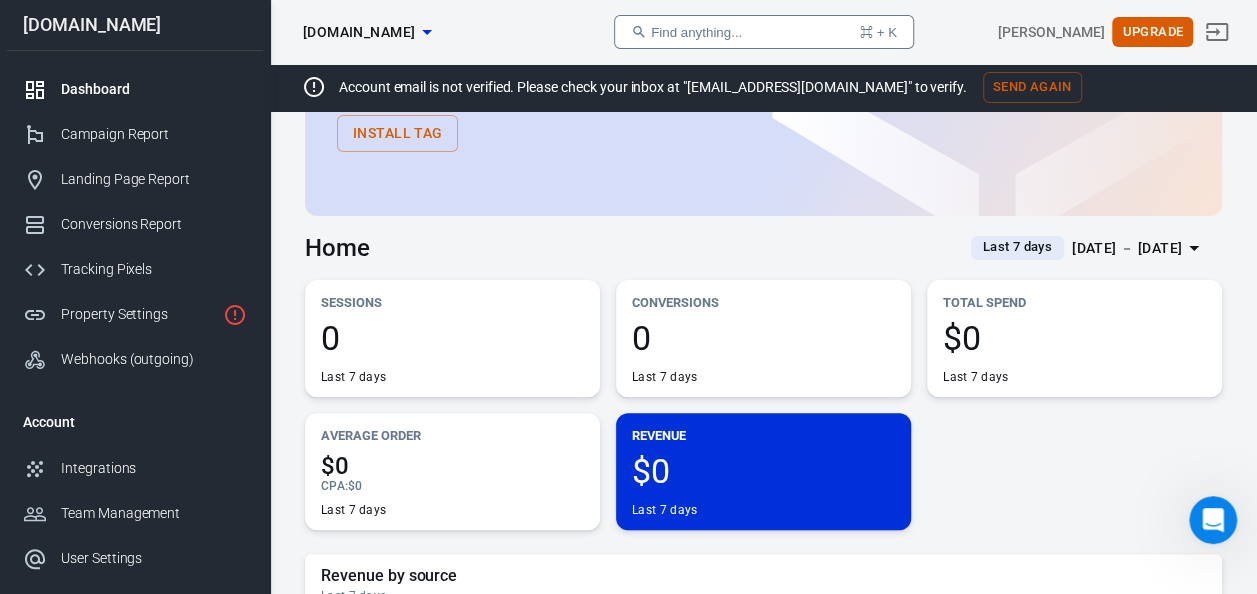 click on "No data received from your website yet. Your unique AnyTrack Tracking TAG is what will enable you to collect and track data on your website or funnel. Install Tag Home Last 7 days [DATE] － [DATE]   Sessions 0 Last 7 days Conversions 0 Last 7 days Total Spend $0 Last 7 days Average Order $0 CPA :  $0 Last 7 days Revenue $0 Last 7 days Revenue by source Last 7 days No data for the selected period Revenue Last 7 days 10 11 12 13 14 15 16 Sessions Last 7 days 10 11 12 13 14 15 16 Conversions Rate Last 7 days 10 11 12 13 14 15 16 Conversions Last 7 days 10 11 12 13 14 15 16 Ad Networks Summary Last 7 days Unify and activate audiences across ad networks for faster ROAS Connect Now Conversions Sources Last 7 days No data for the selected period AnyTrack Ltd. ©  2025" at bounding box center [763, 1334] 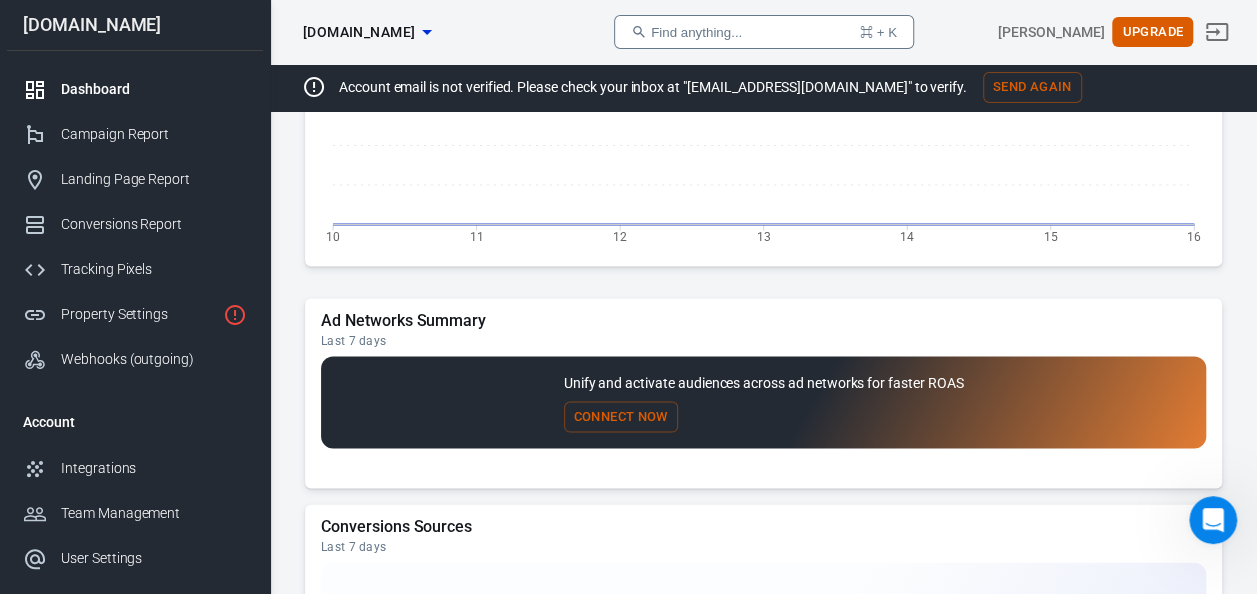scroll, scrollTop: 1834, scrollLeft: 0, axis: vertical 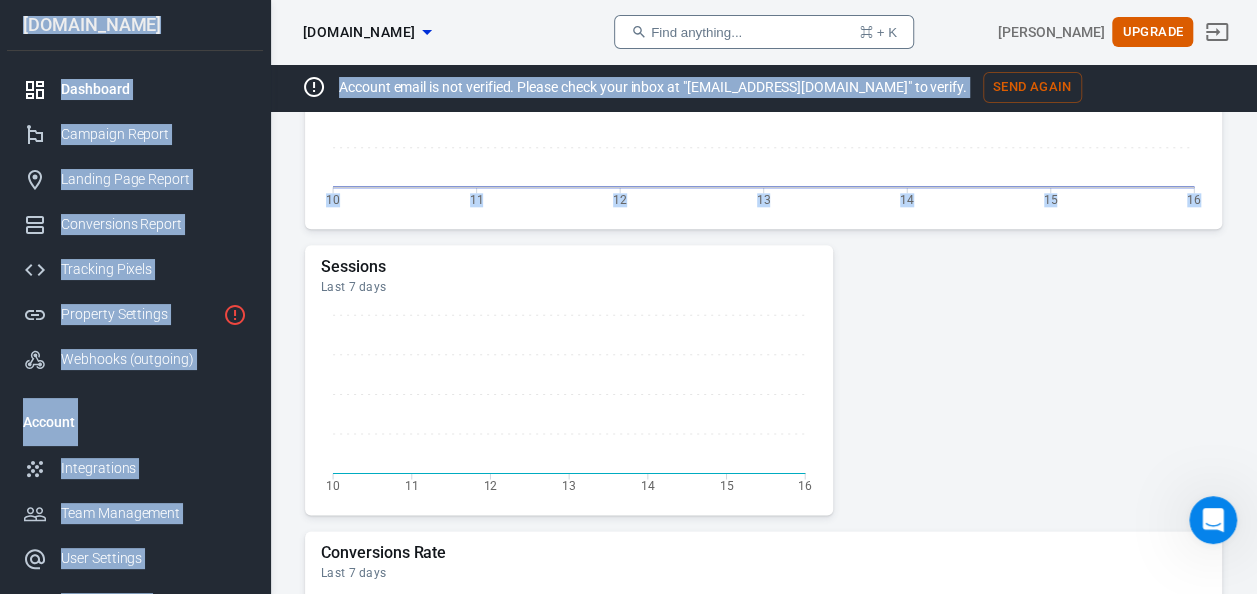 drag, startPoint x: 1254, startPoint y: 306, endPoint x: 1248, endPoint y: 26, distance: 280.06427 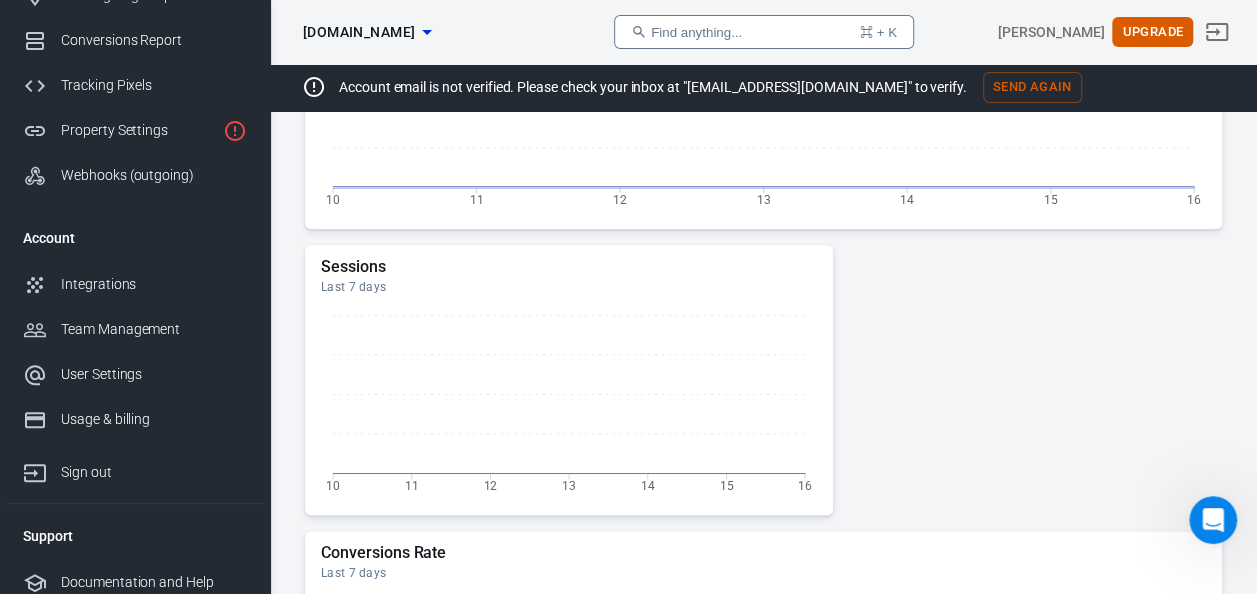 scroll, scrollTop: 190, scrollLeft: 0, axis: vertical 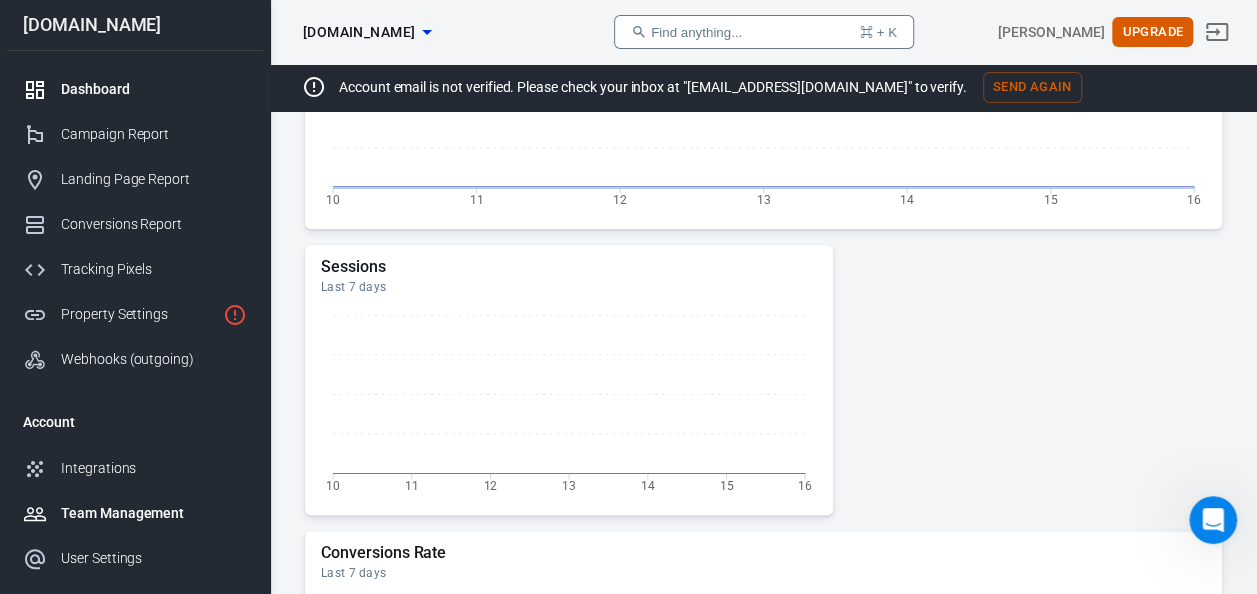 click on "Team Management" at bounding box center (154, 513) 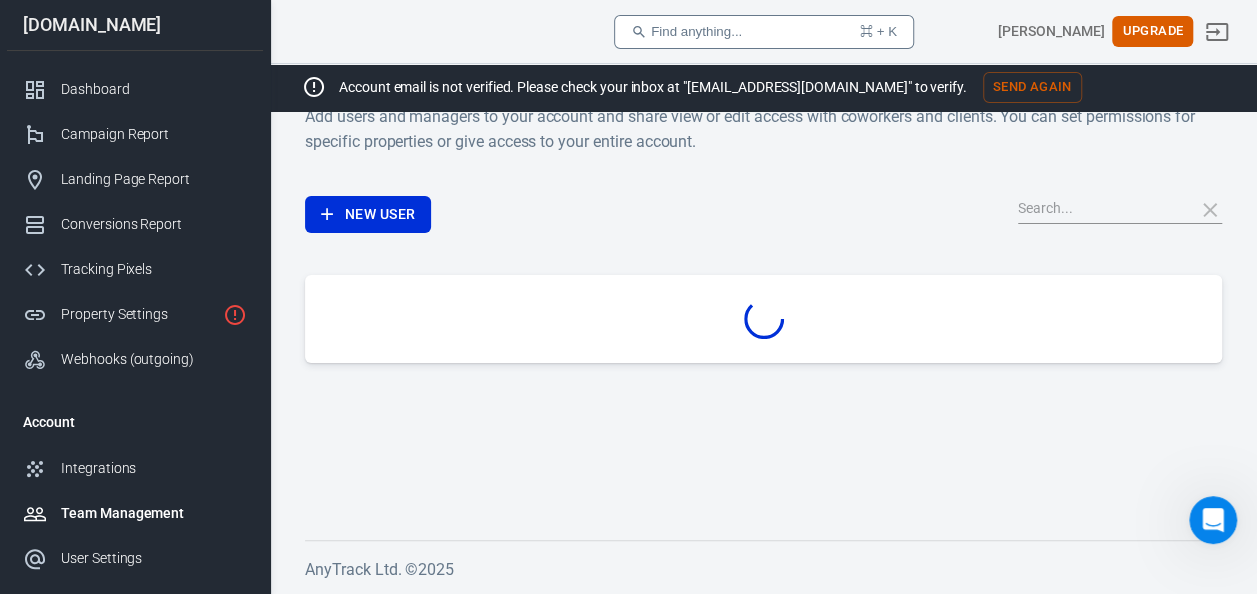 scroll, scrollTop: 66, scrollLeft: 0, axis: vertical 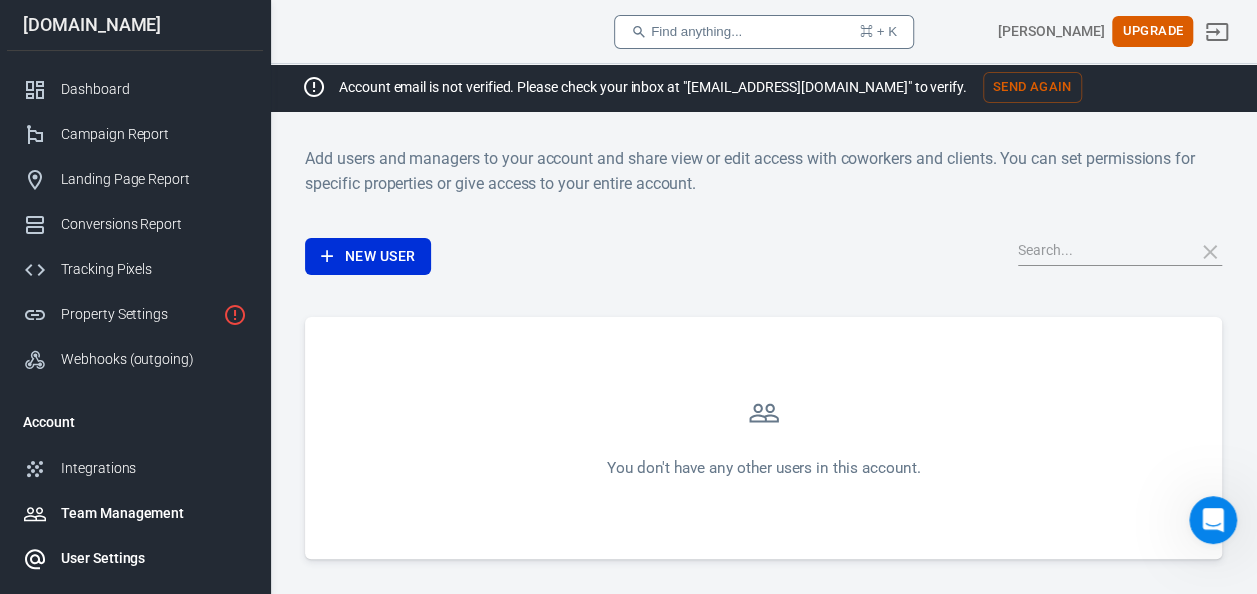 click on "User Settings" at bounding box center [154, 558] 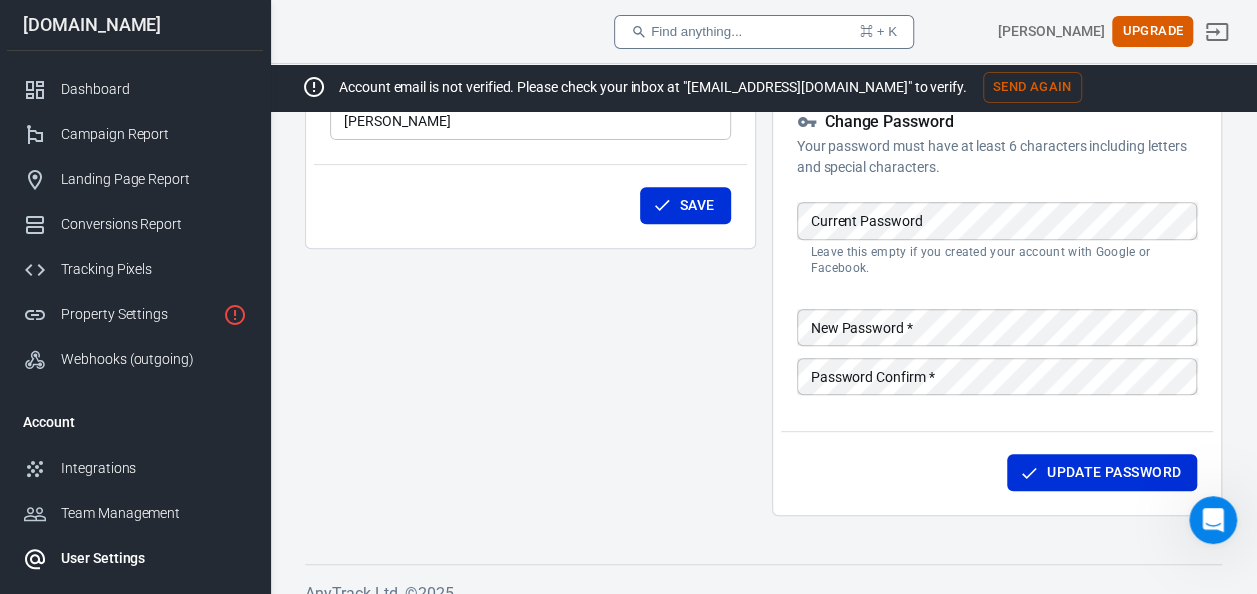 scroll, scrollTop: 329, scrollLeft: 0, axis: vertical 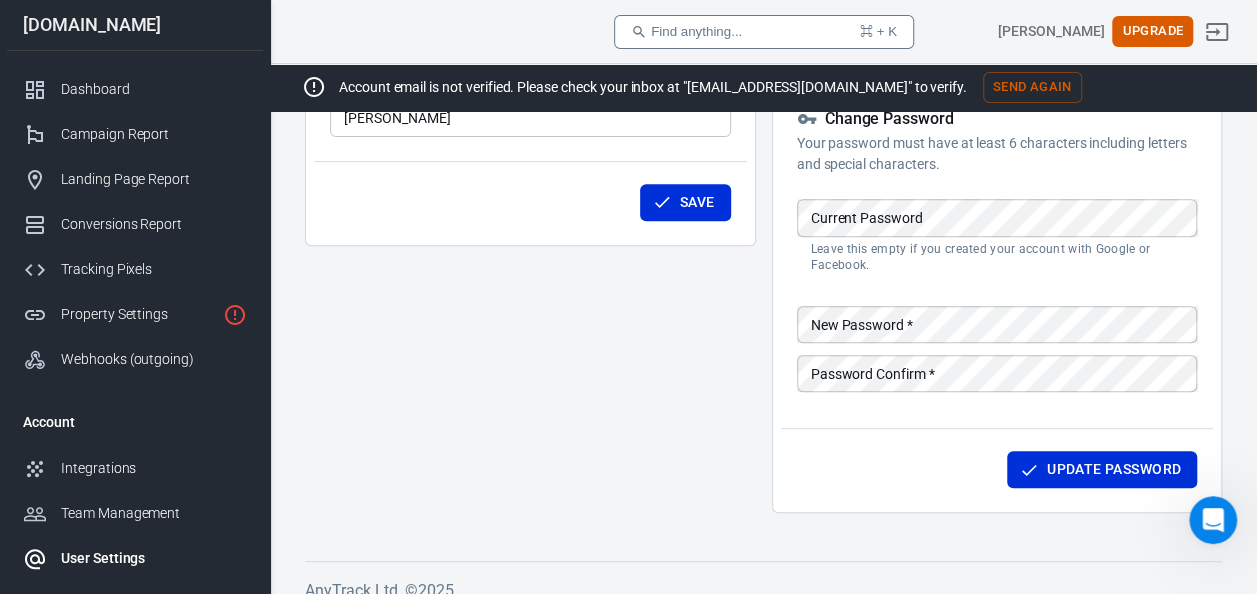 drag, startPoint x: 1231, startPoint y: 331, endPoint x: 452, endPoint y: 382, distance: 780.66766 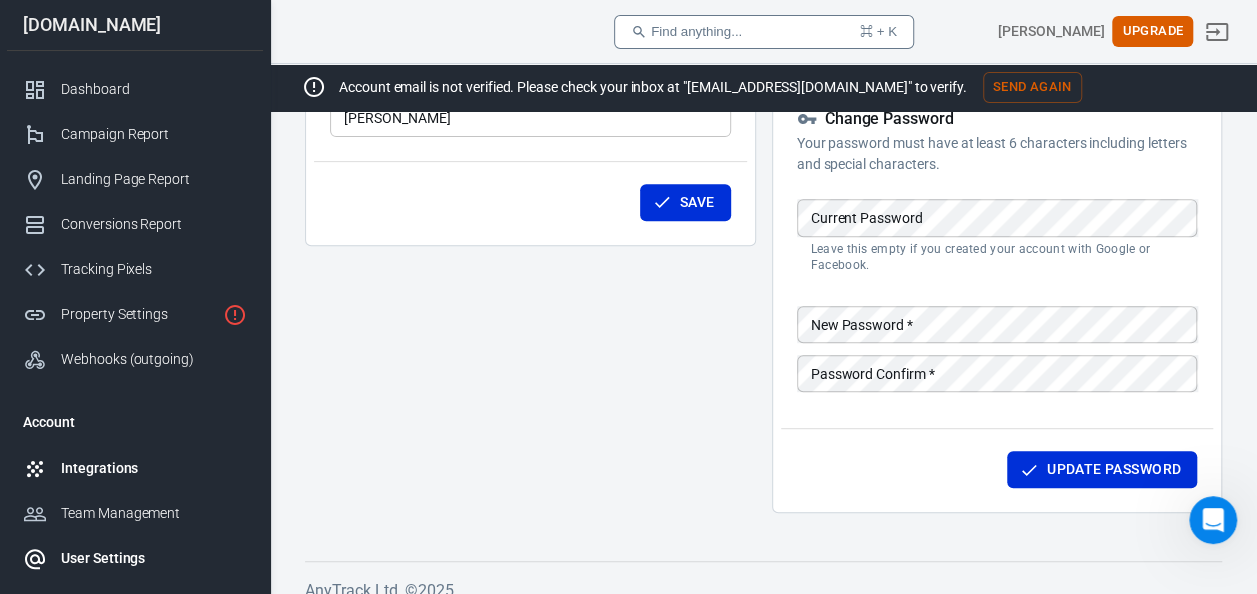 click on "Integrations" at bounding box center [154, 468] 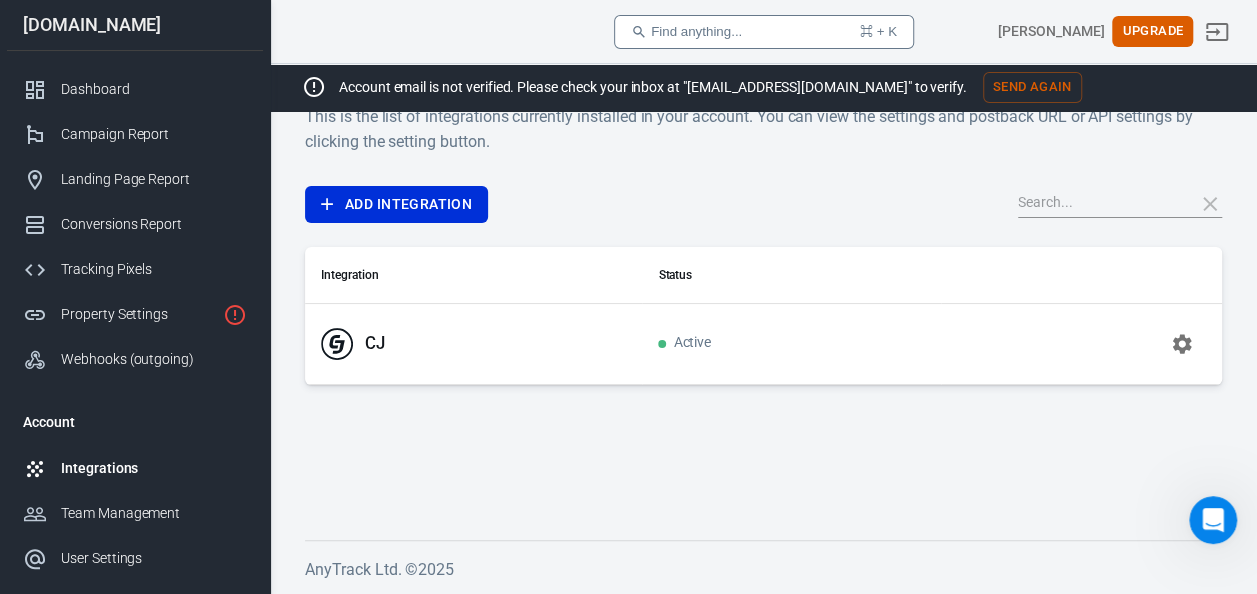 click 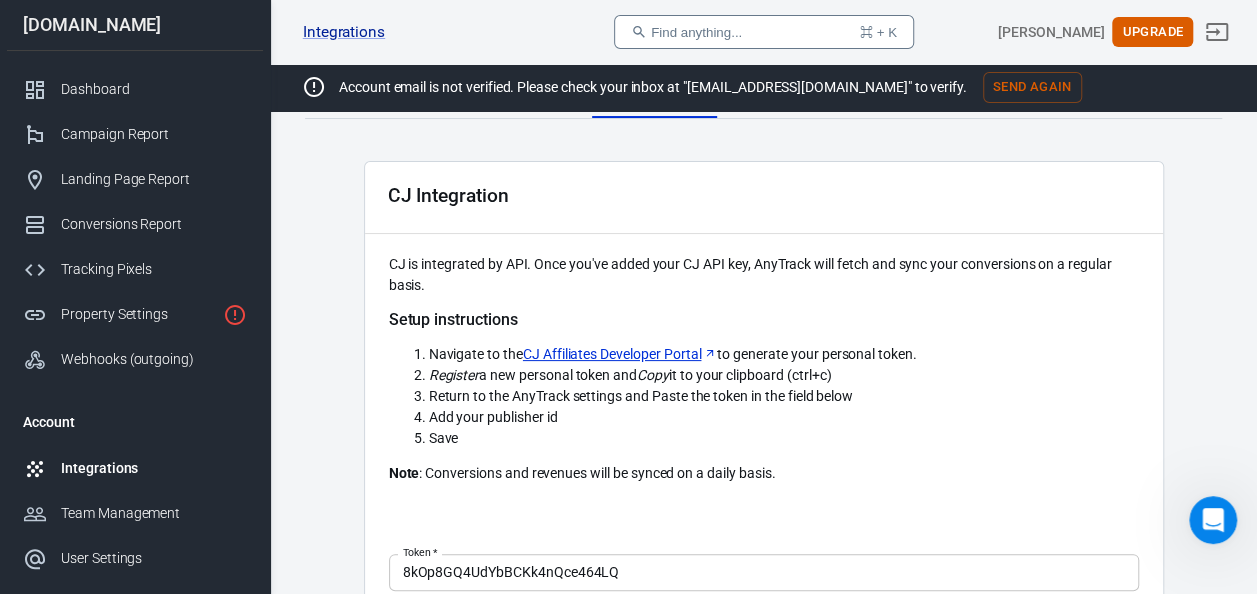 scroll, scrollTop: 0, scrollLeft: 0, axis: both 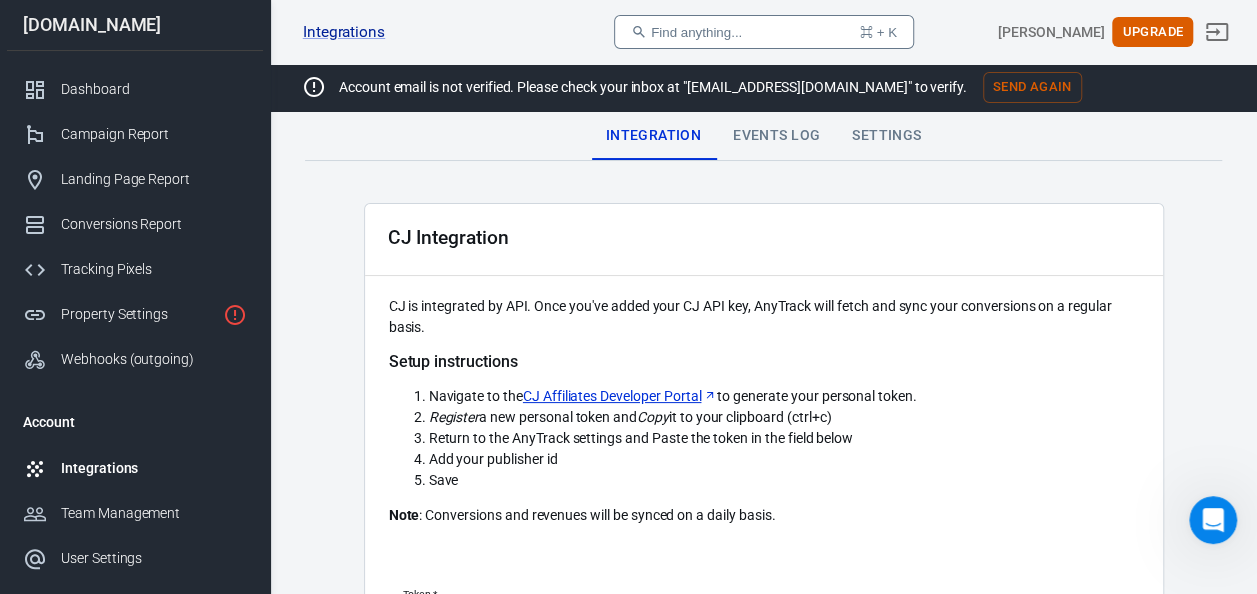 click on "Events Log" at bounding box center (776, 136) 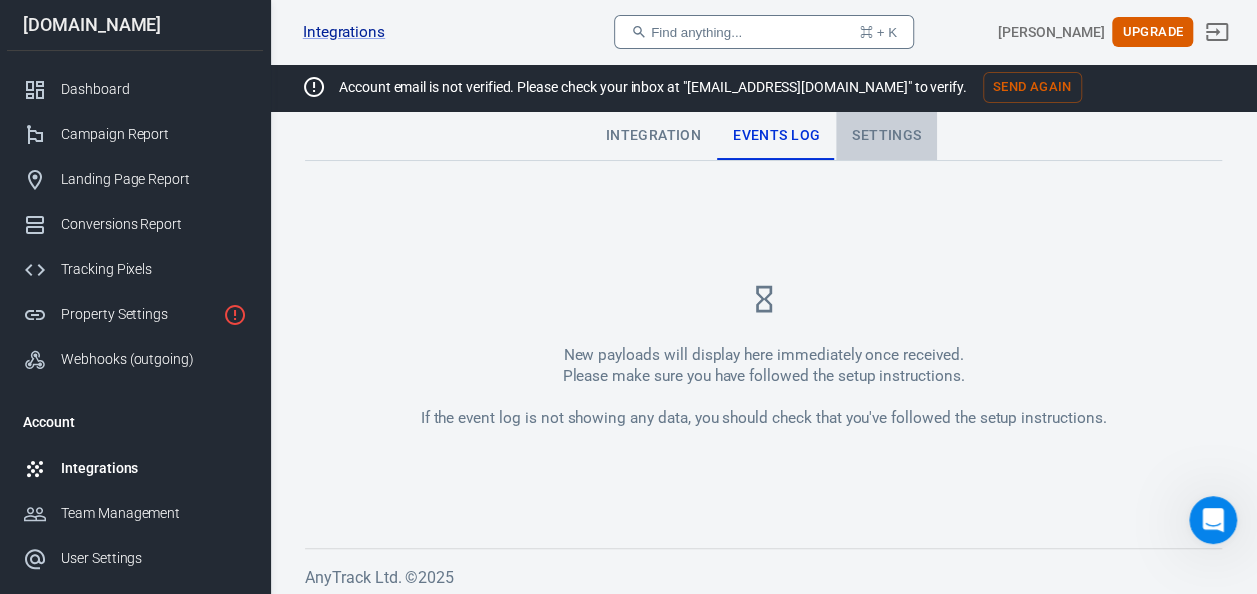 click on "Settings" at bounding box center [886, 136] 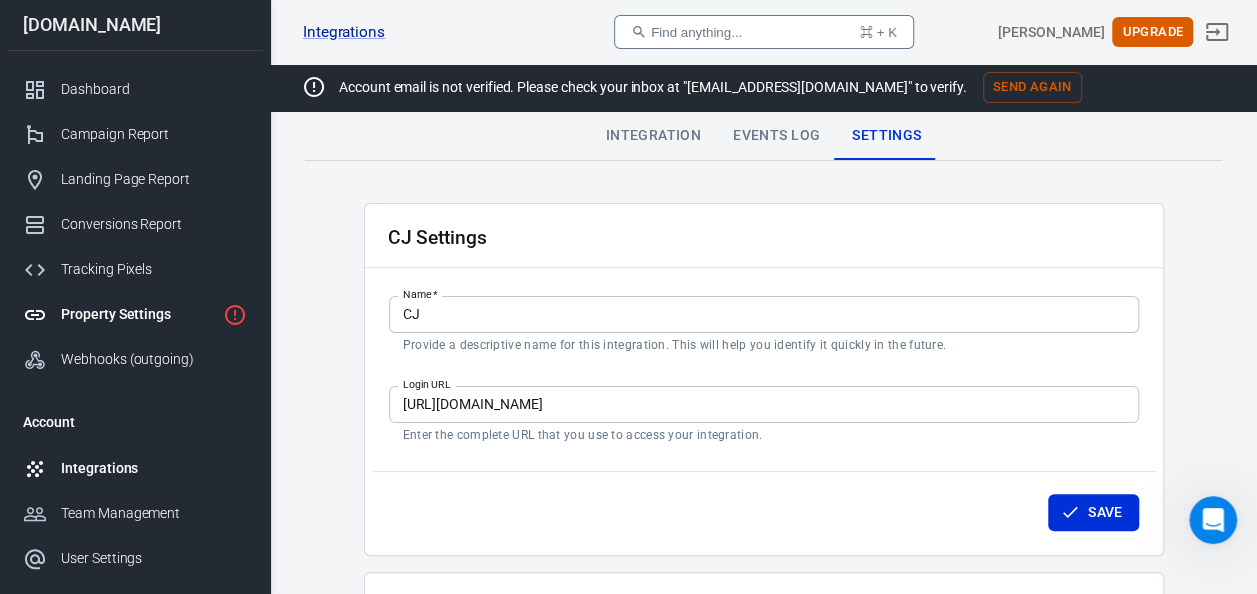 click on "Property Settings" at bounding box center [138, 314] 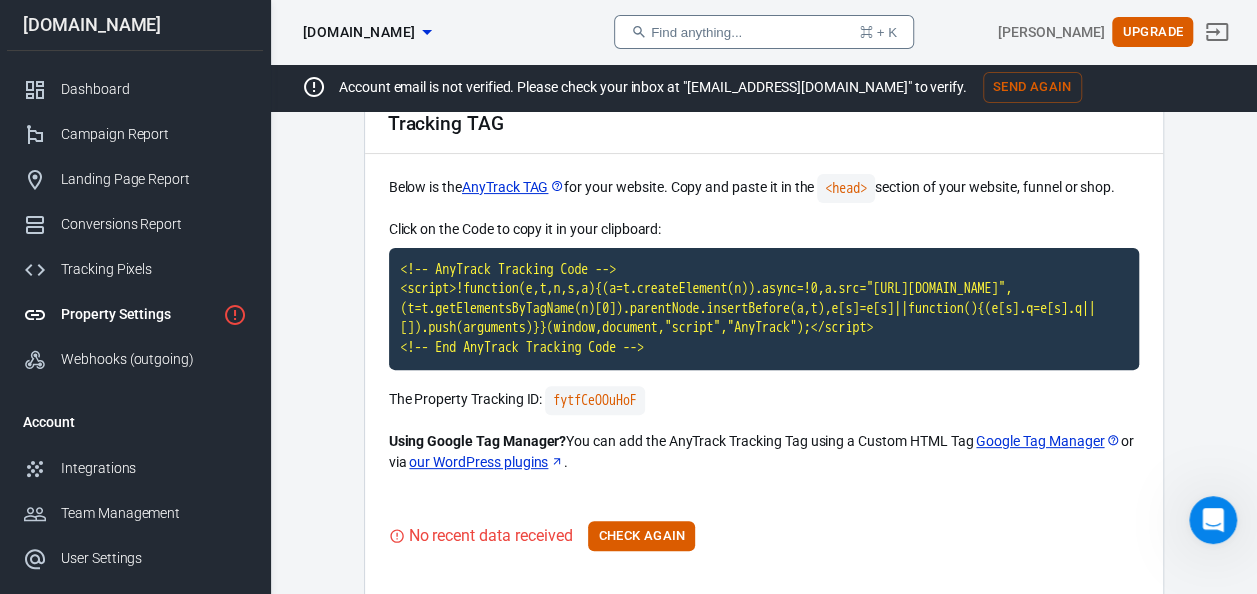 scroll, scrollTop: 118, scrollLeft: 0, axis: vertical 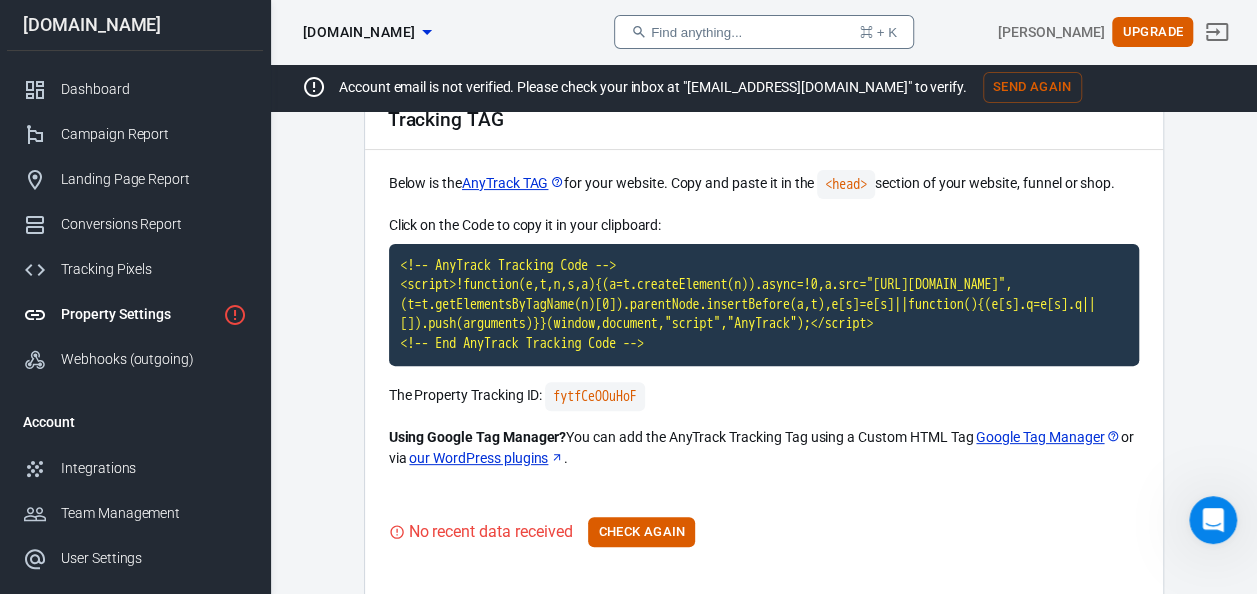 click on "Auto Scan Tracking Script    Settings Tracking TAG Below is the  AnyTrack TAG    for your website. Copy and paste it in the   <head>  section of your website, funnel or shop. Click on the Code to copy it in your clipboard: <!-- AnyTrack Tracking Code -->
<script>!function(e,t,n,s,a){(a=t.createElement(n)).async=!0,a.src="[URL][DOMAIN_NAME]",(t=t.getElementsByTagName(n)[0]).parentNode.insertBefore(a,t),e[s]=e[s]||function(){(e[s].q=e[s].q||[]).push(arguments)}}(window,document,"script","AnyTrack");</script>
<!-- End AnyTrack Tracking Code --> The Property Tracking ID:   fytfCeOOuHoF Using Google Tag Manager?  You can add the AnyTrack Tracking Tag using a Custom HTML Tag   Google Tag Manager    or via   our WordPress plugins   . No recent data received Check Again Once The AnyTrack Tracking TAG is on your website save your pages, and visit your page from a new window to validate your setup. AnyTrack Ltd. ©  2025" at bounding box center [763, 378] 